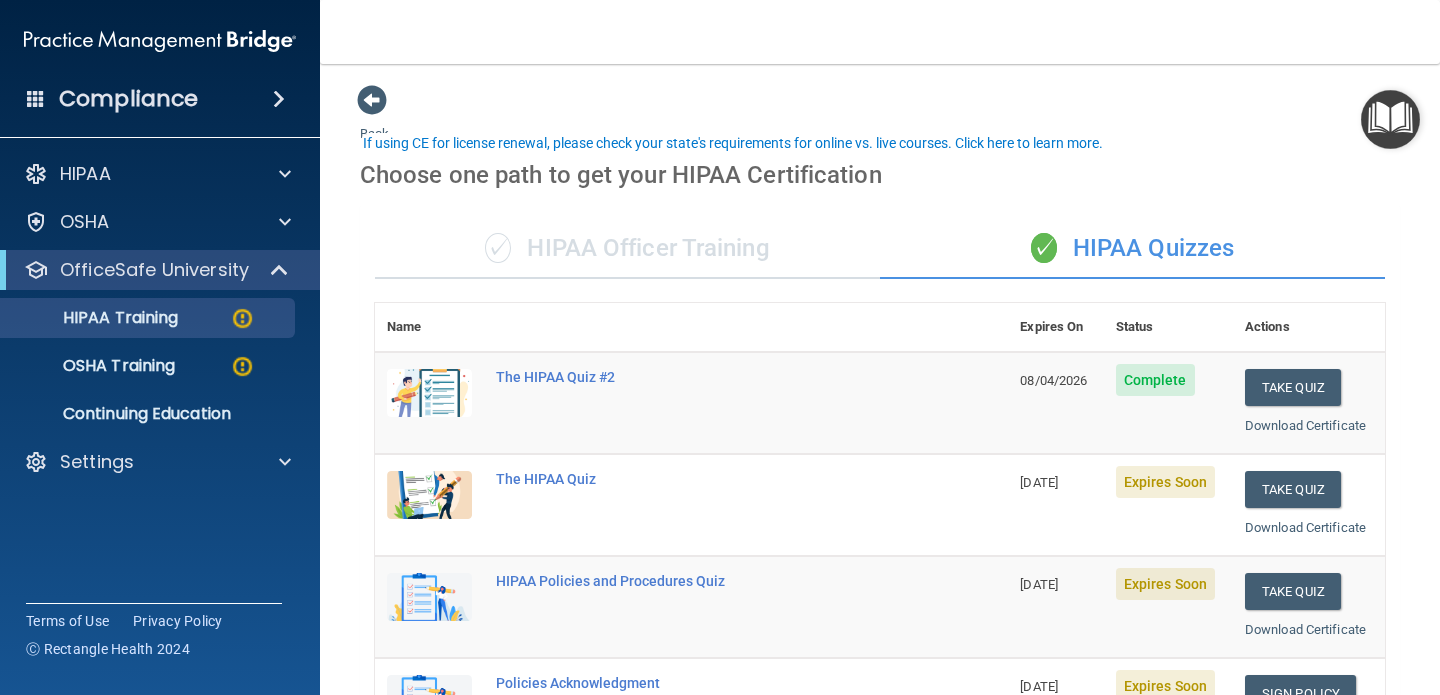 scroll, scrollTop: 0, scrollLeft: 0, axis: both 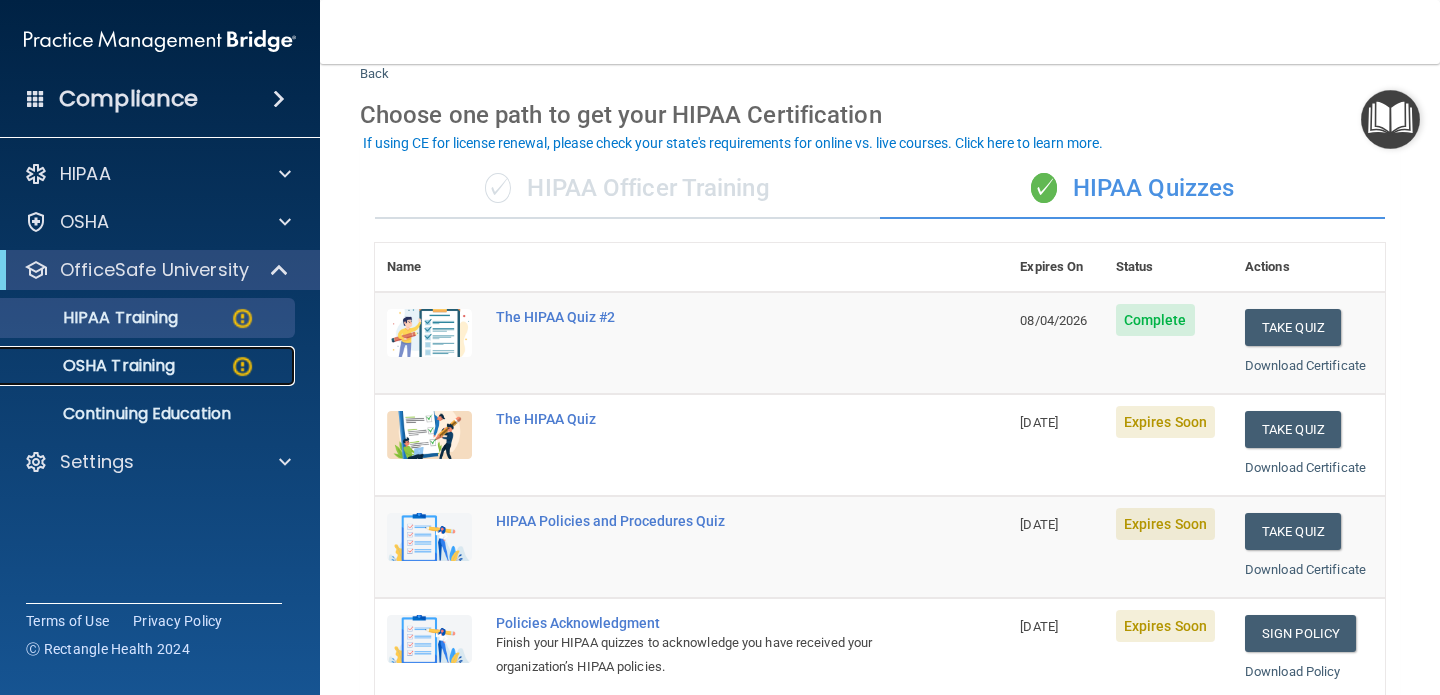 click on "OSHA Training" at bounding box center (94, 366) 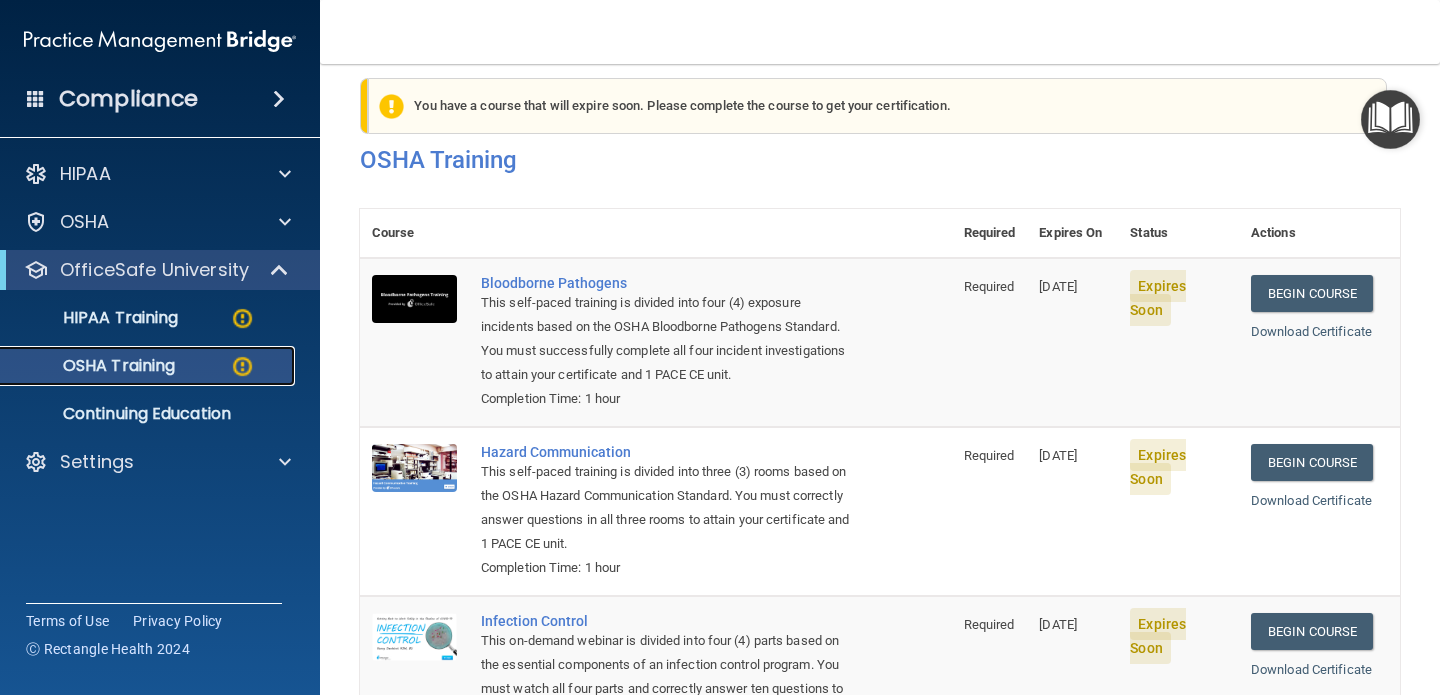 scroll, scrollTop: 0, scrollLeft: 0, axis: both 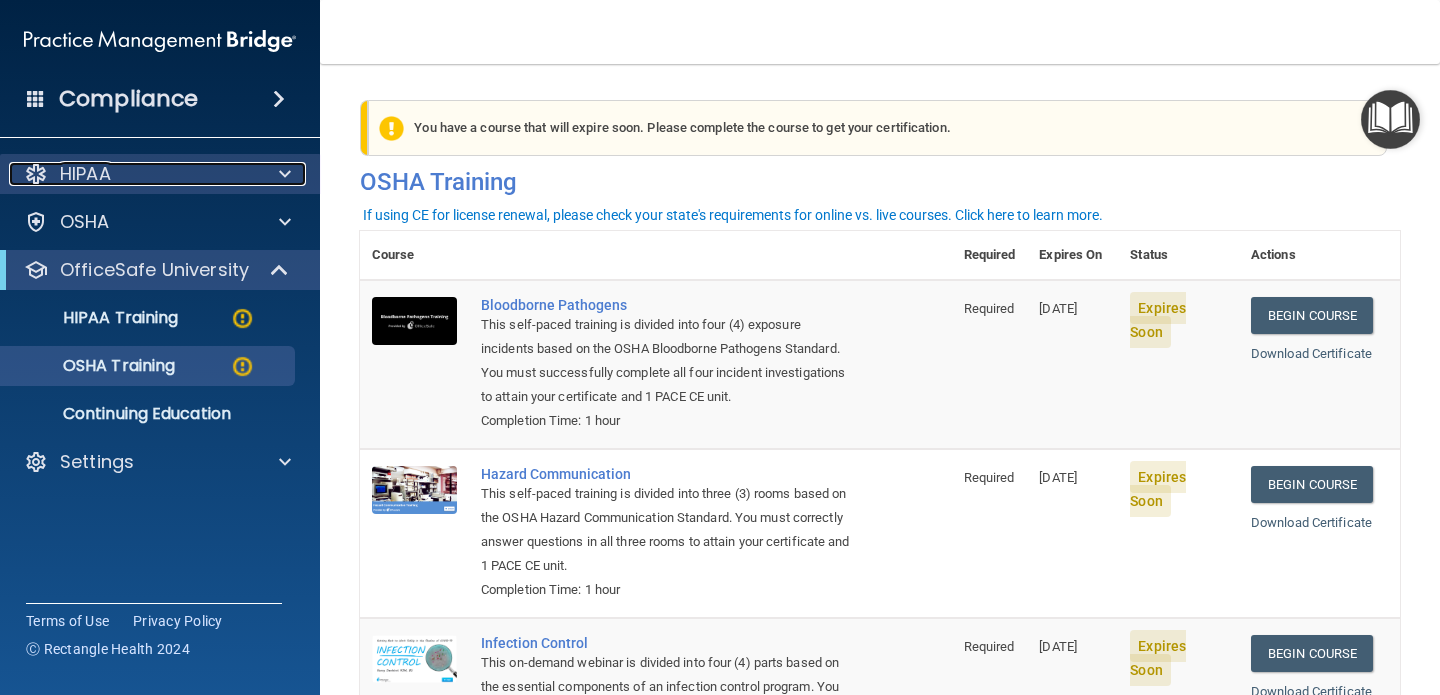 click on "HIPAA" at bounding box center [133, 174] 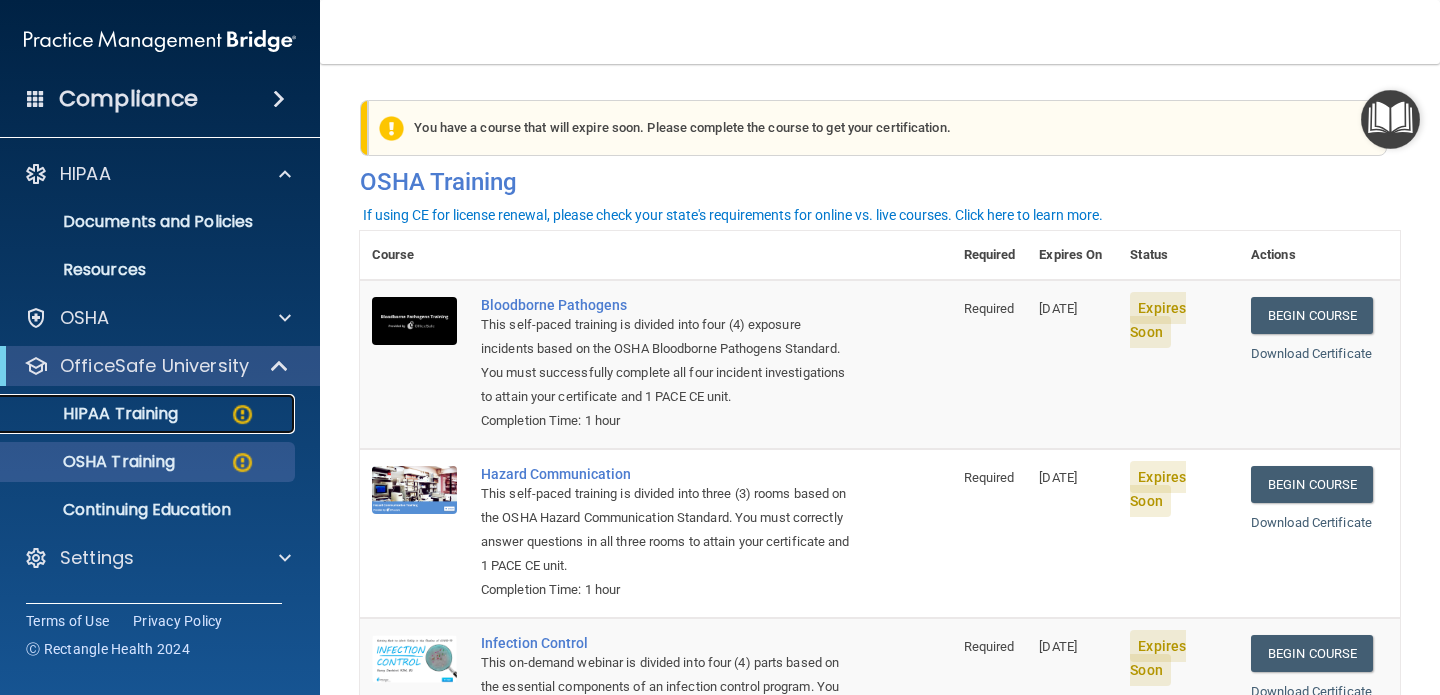 click on "HIPAA Training" at bounding box center [95, 414] 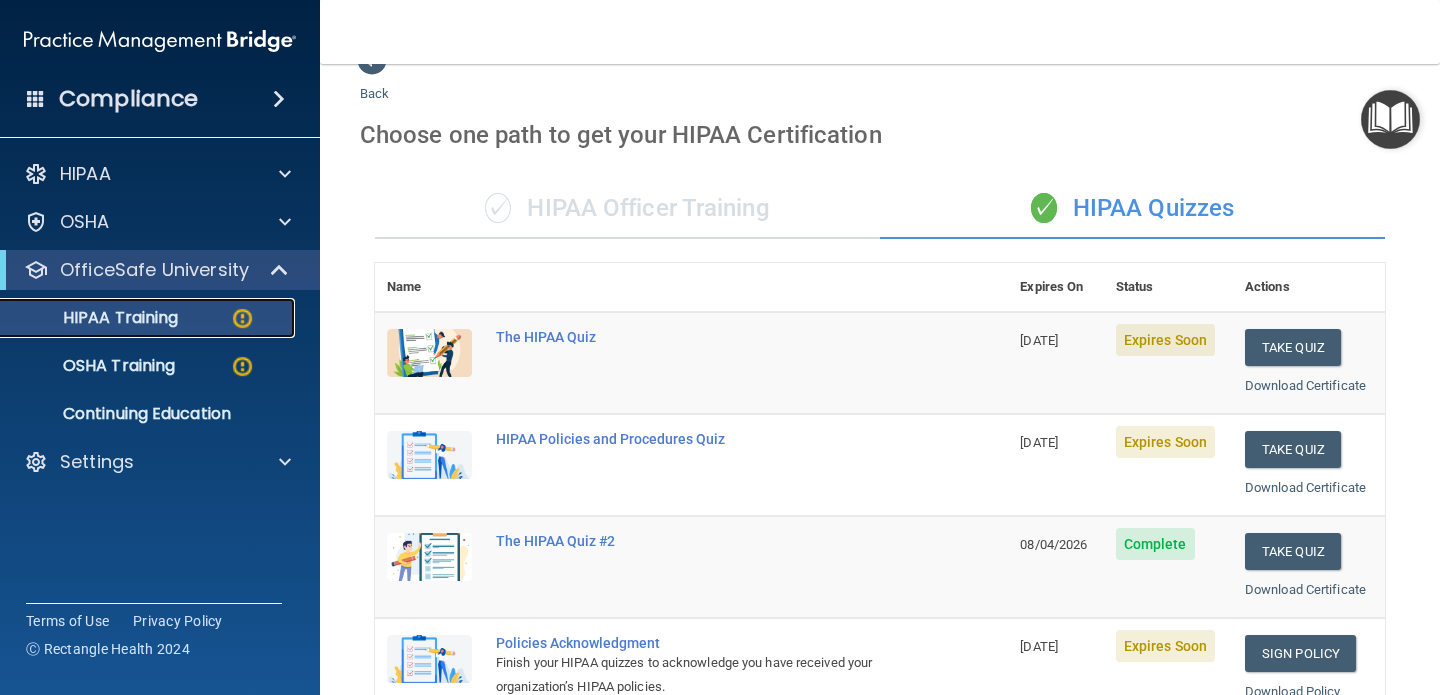 scroll, scrollTop: 23, scrollLeft: 0, axis: vertical 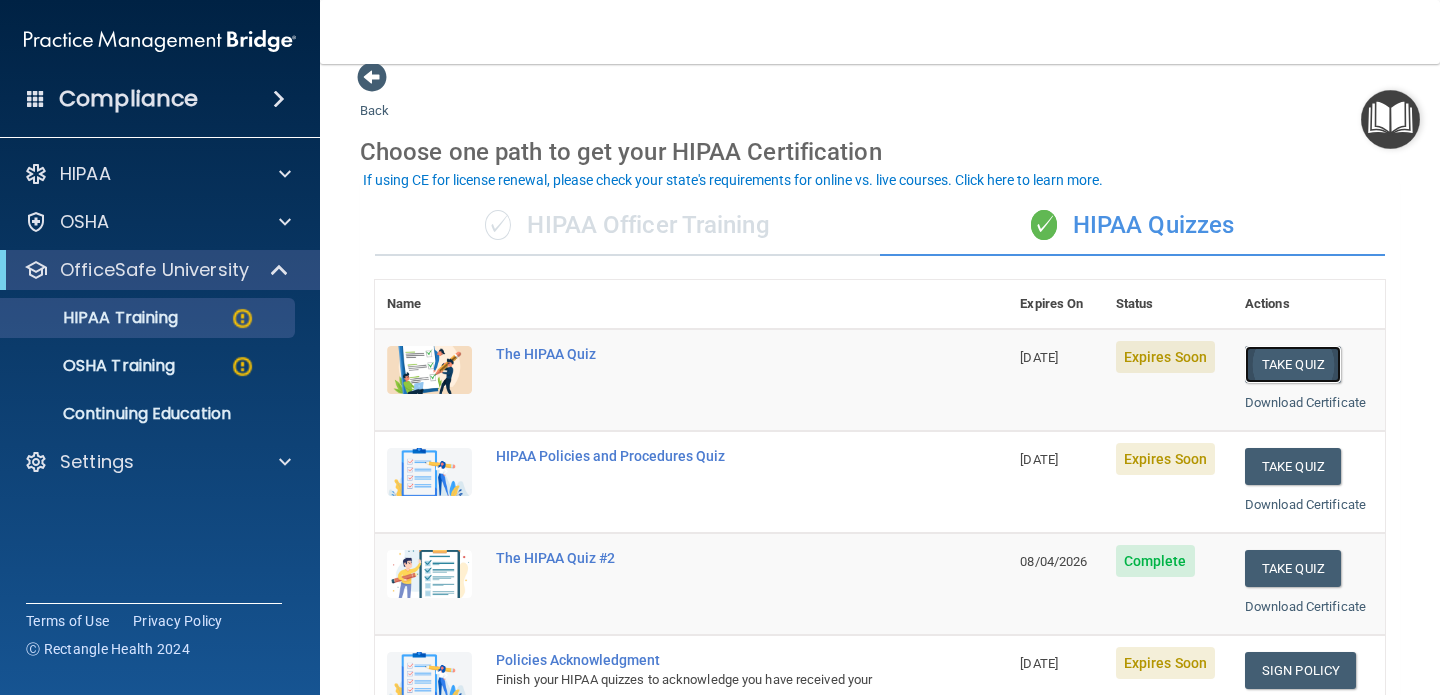 click on "Take Quiz" at bounding box center [1293, 364] 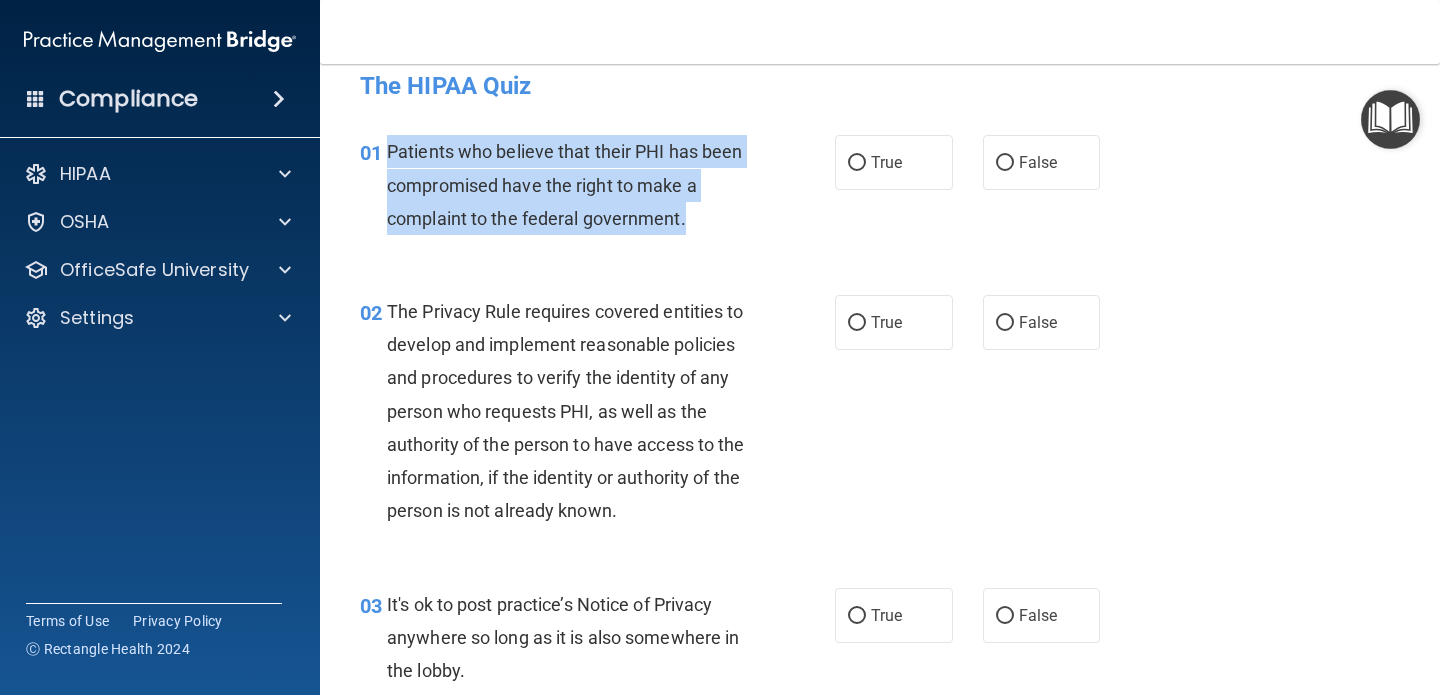 drag, startPoint x: 387, startPoint y: 148, endPoint x: 691, endPoint y: 230, distance: 314.86505 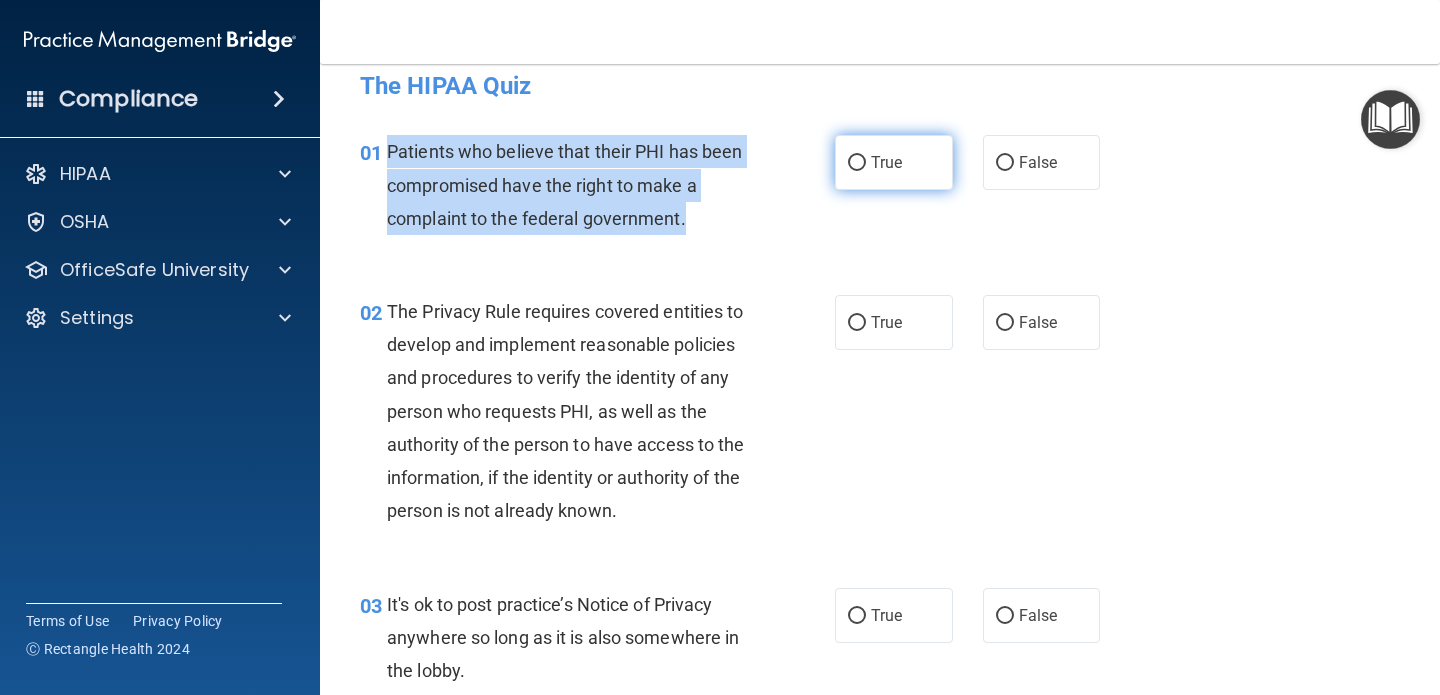 click on "True" at bounding box center [857, 163] 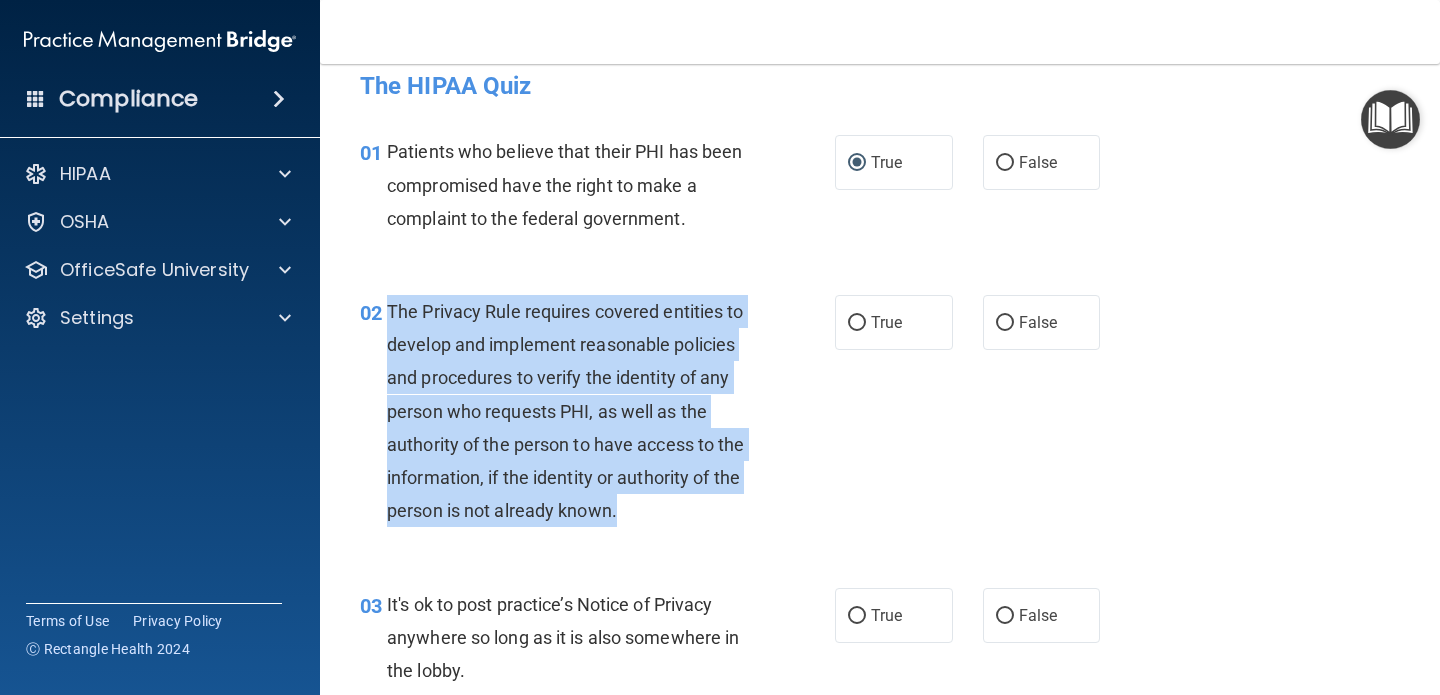 drag, startPoint x: 390, startPoint y: 310, endPoint x: 645, endPoint y: 503, distance: 319.80307 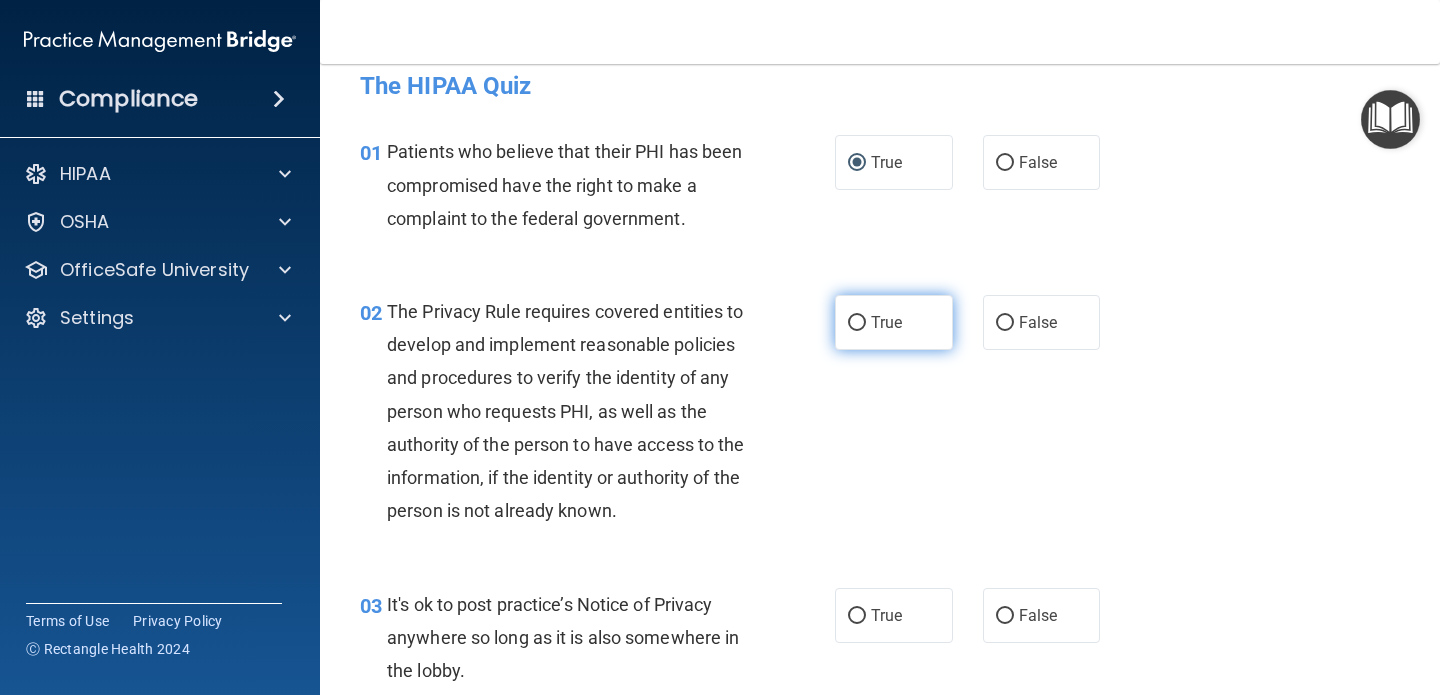 click on "True" at bounding box center [894, 322] 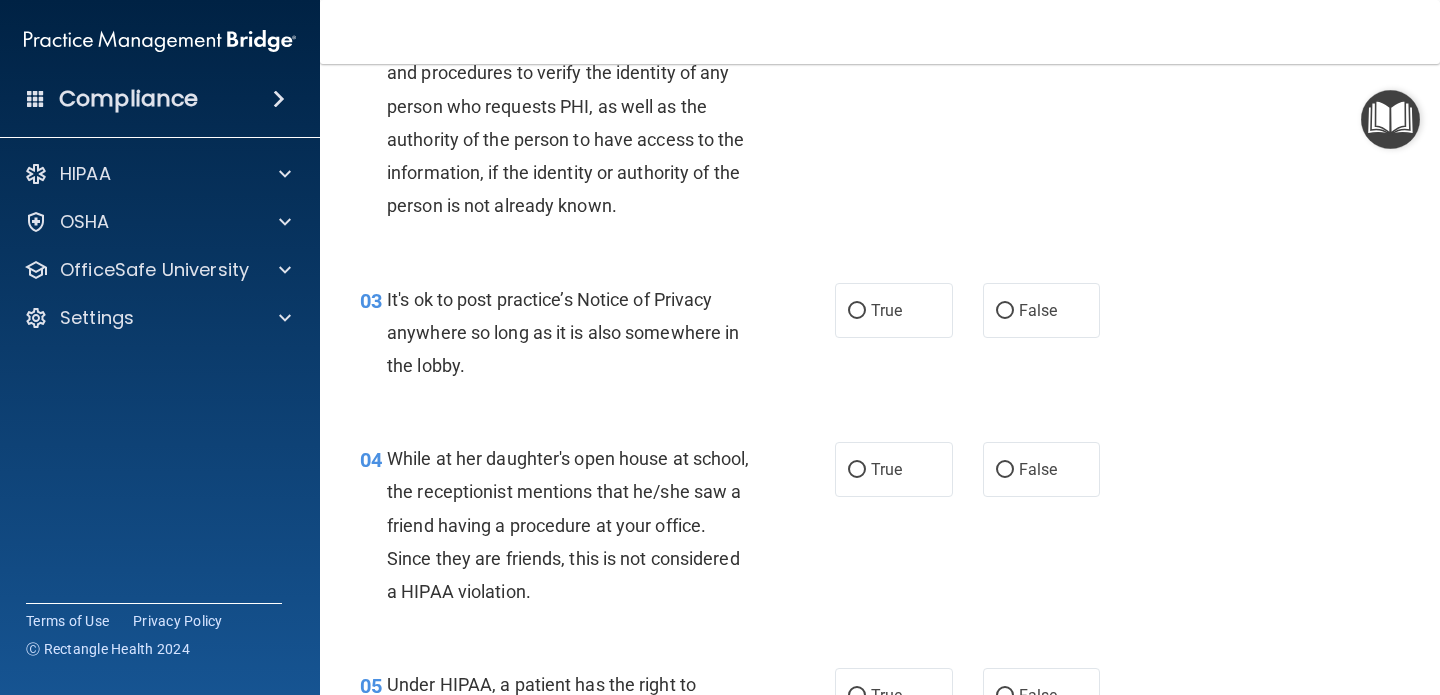 scroll, scrollTop: 330, scrollLeft: 0, axis: vertical 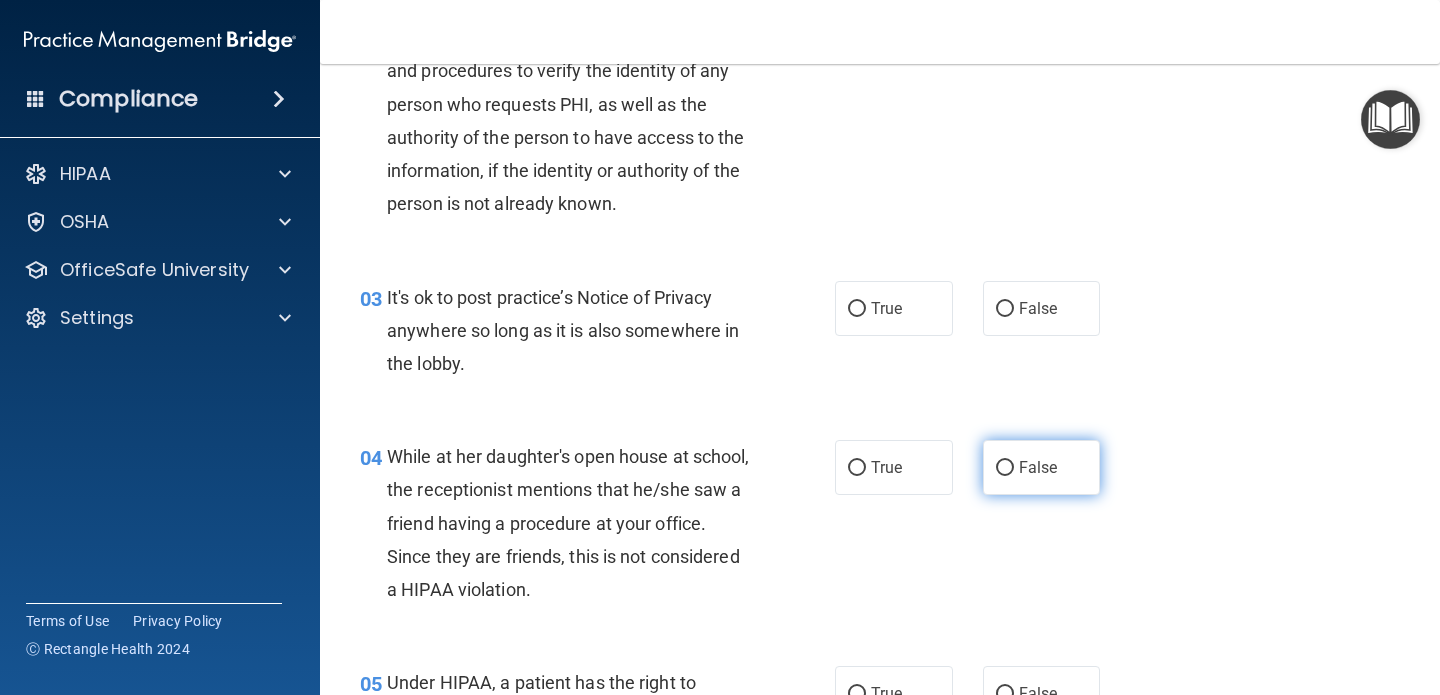 click on "False" at bounding box center (1005, 468) 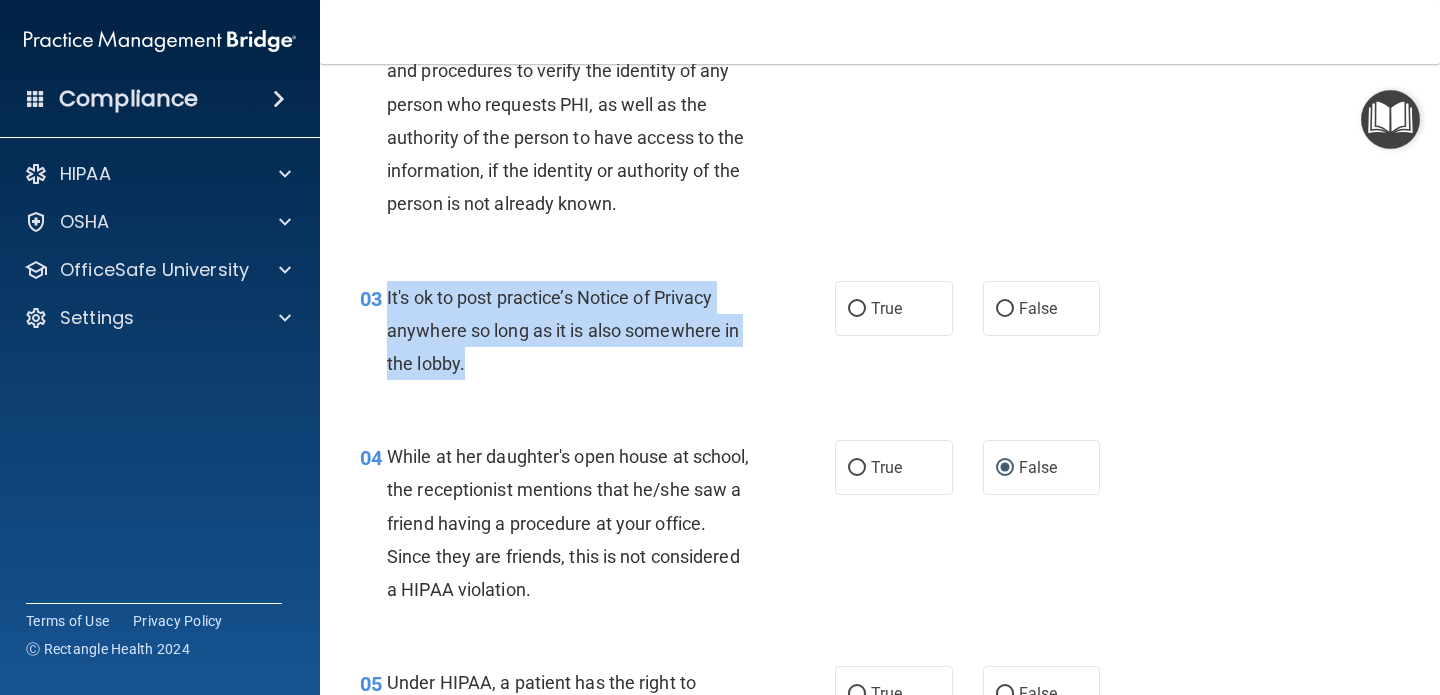 drag, startPoint x: 386, startPoint y: 293, endPoint x: 499, endPoint y: 376, distance: 140.20699 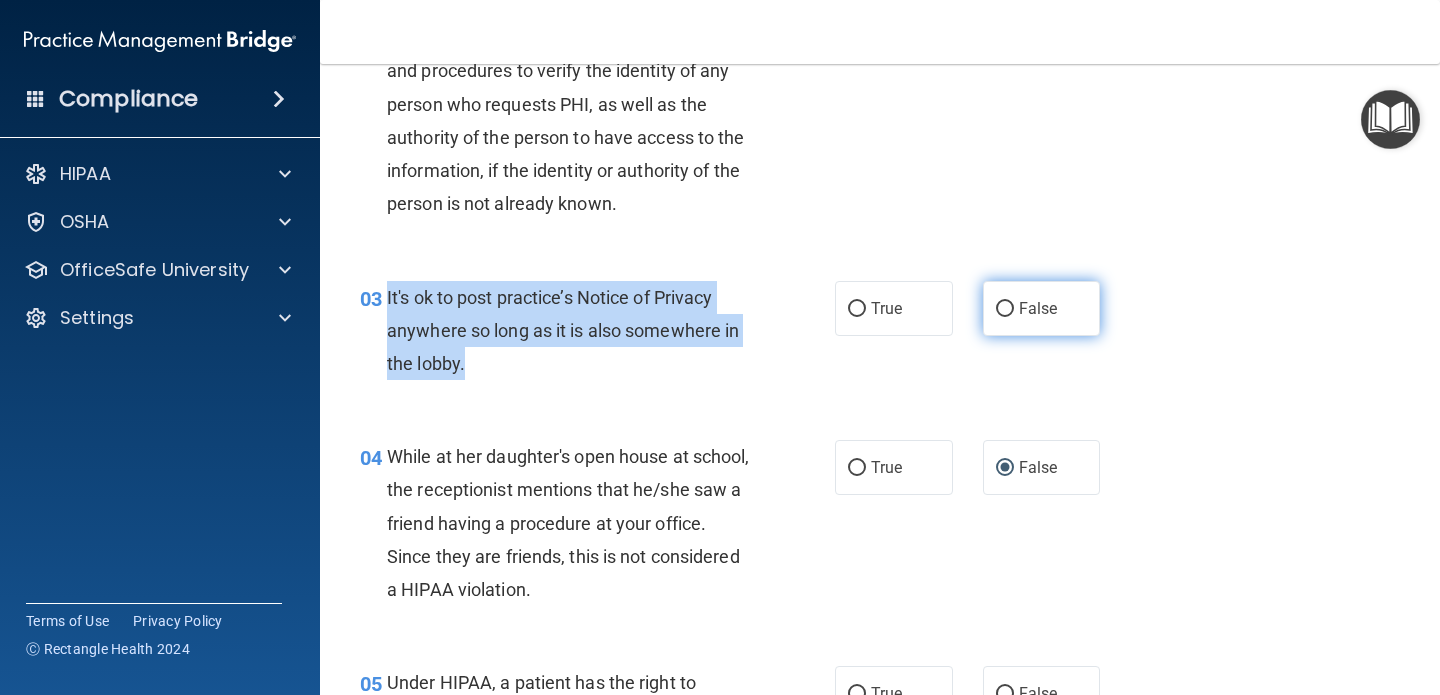 click on "False" at bounding box center [1005, 309] 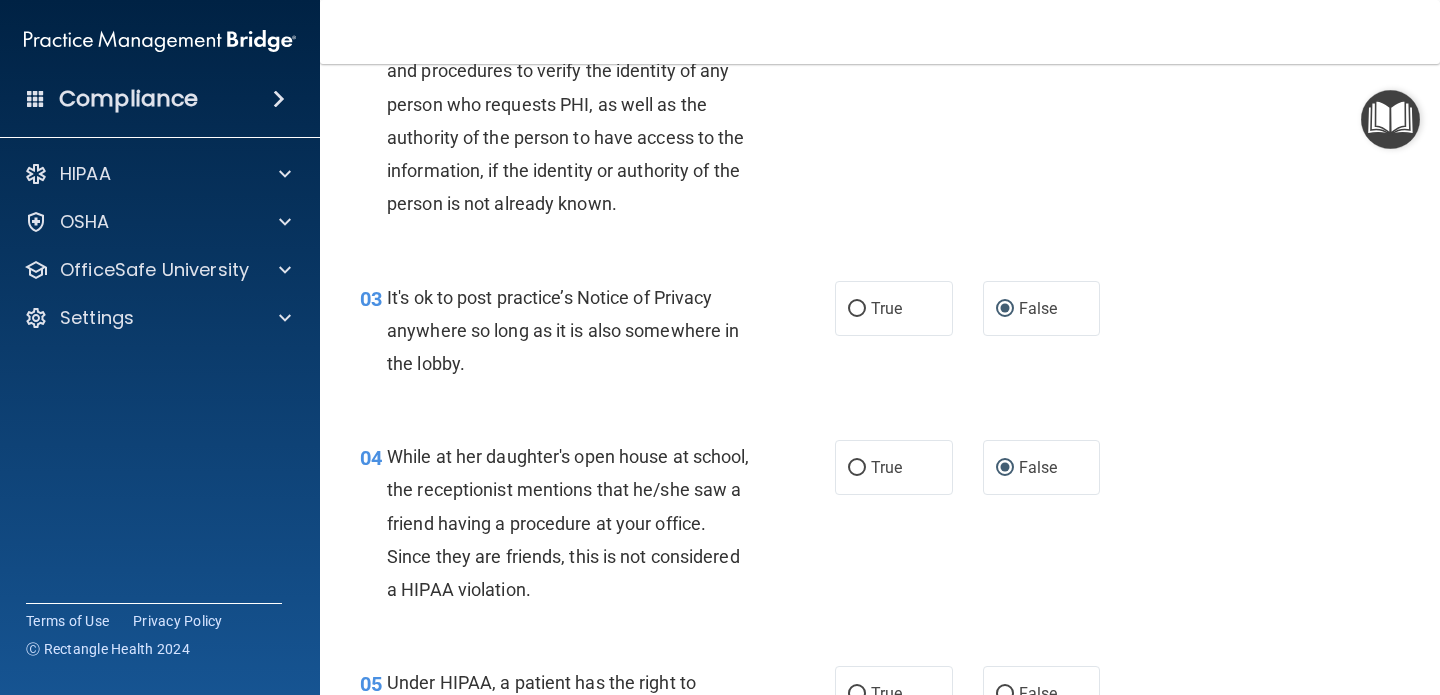 click on "While at her daughter's open house at school, the receptionist mentions that he/she saw a friend having a procedure at your office.  Since they are friends, this is not considered a HIPAA violation." at bounding box center [576, 523] 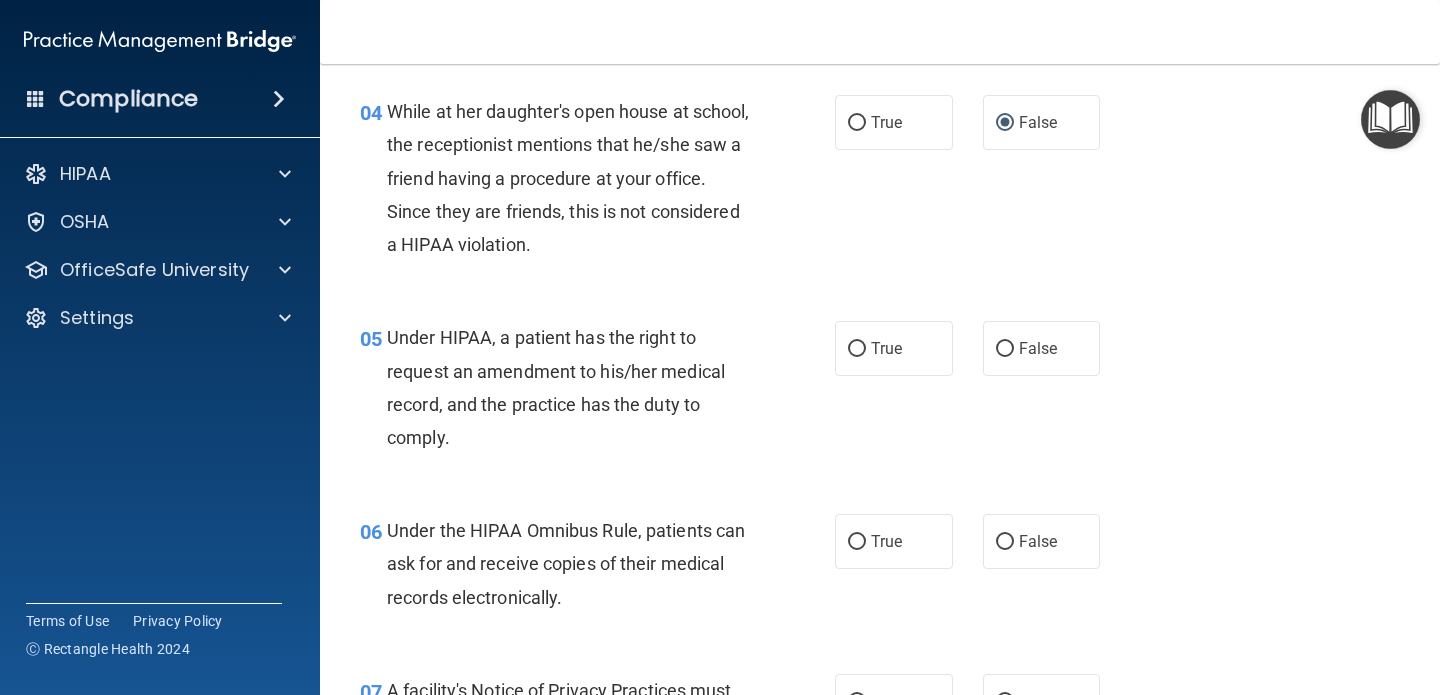 scroll, scrollTop: 657, scrollLeft: 0, axis: vertical 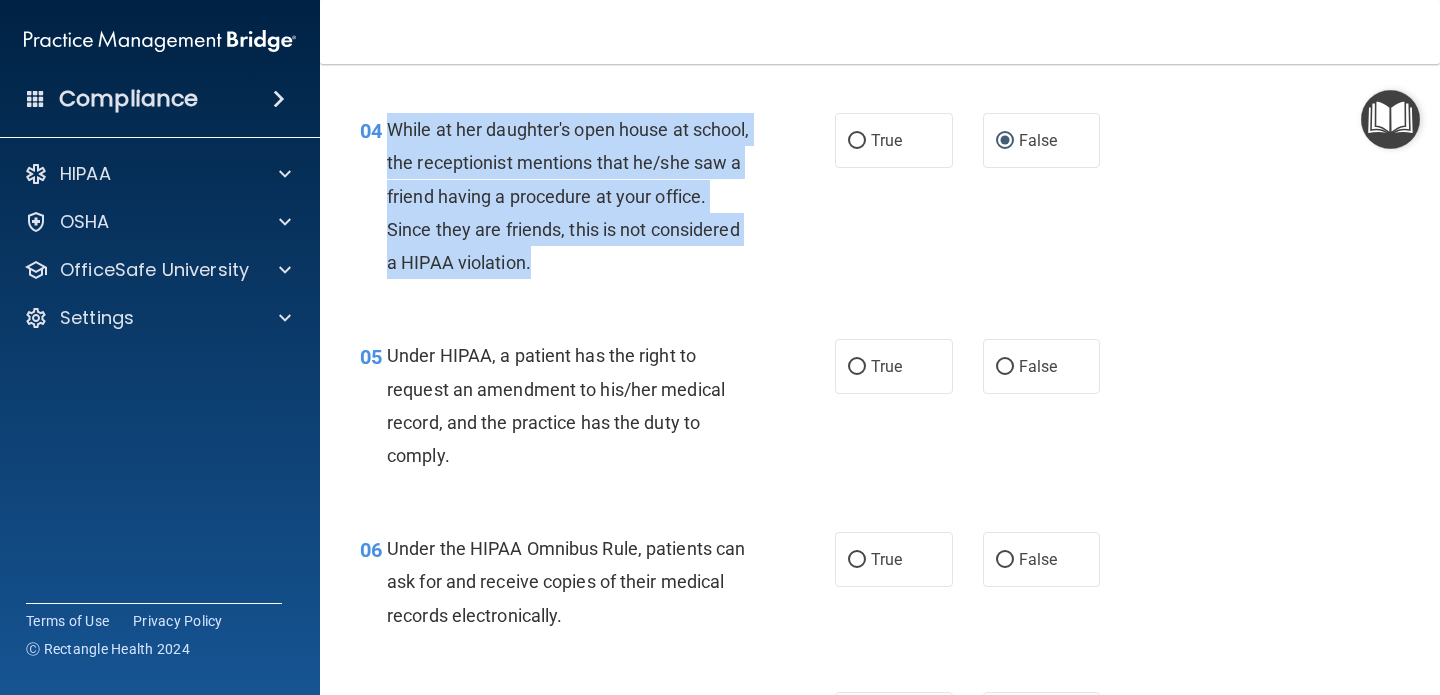 drag, startPoint x: 388, startPoint y: 123, endPoint x: 639, endPoint y: 257, distance: 284.52945 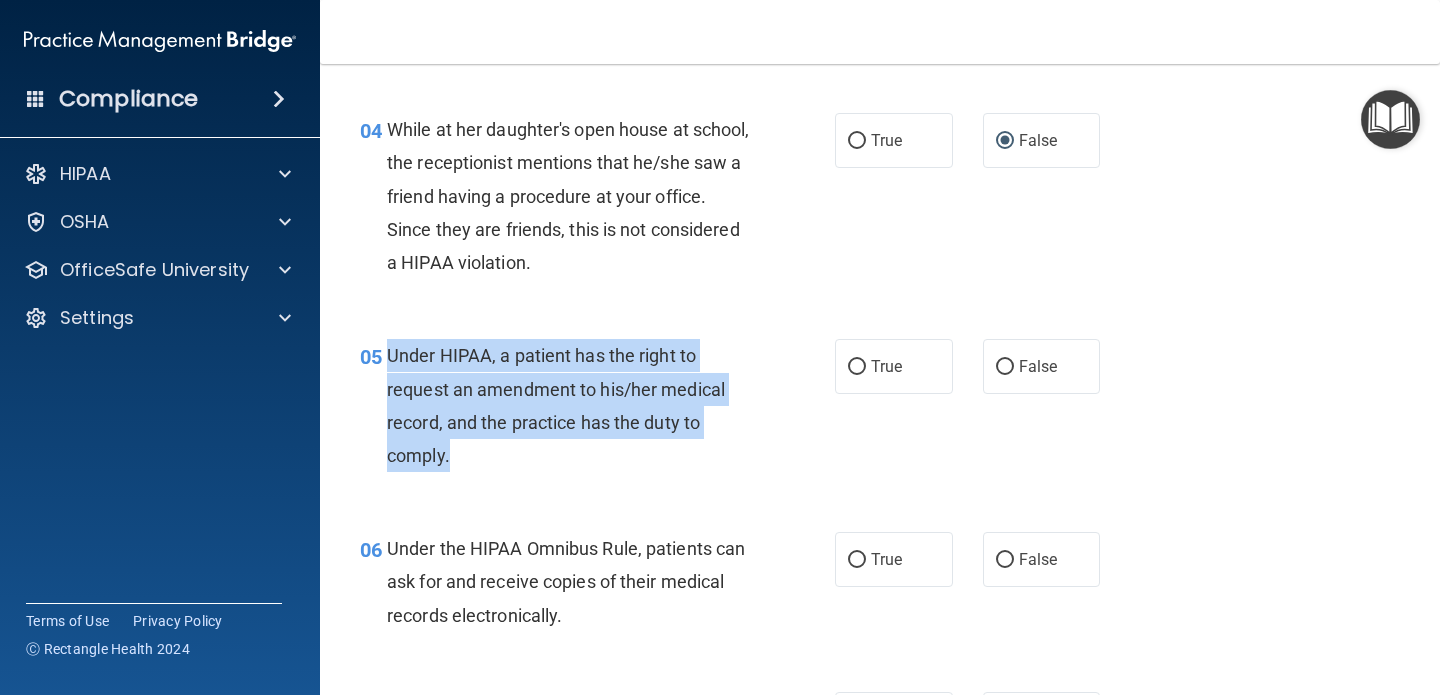 drag, startPoint x: 390, startPoint y: 361, endPoint x: 473, endPoint y: 448, distance: 120.241425 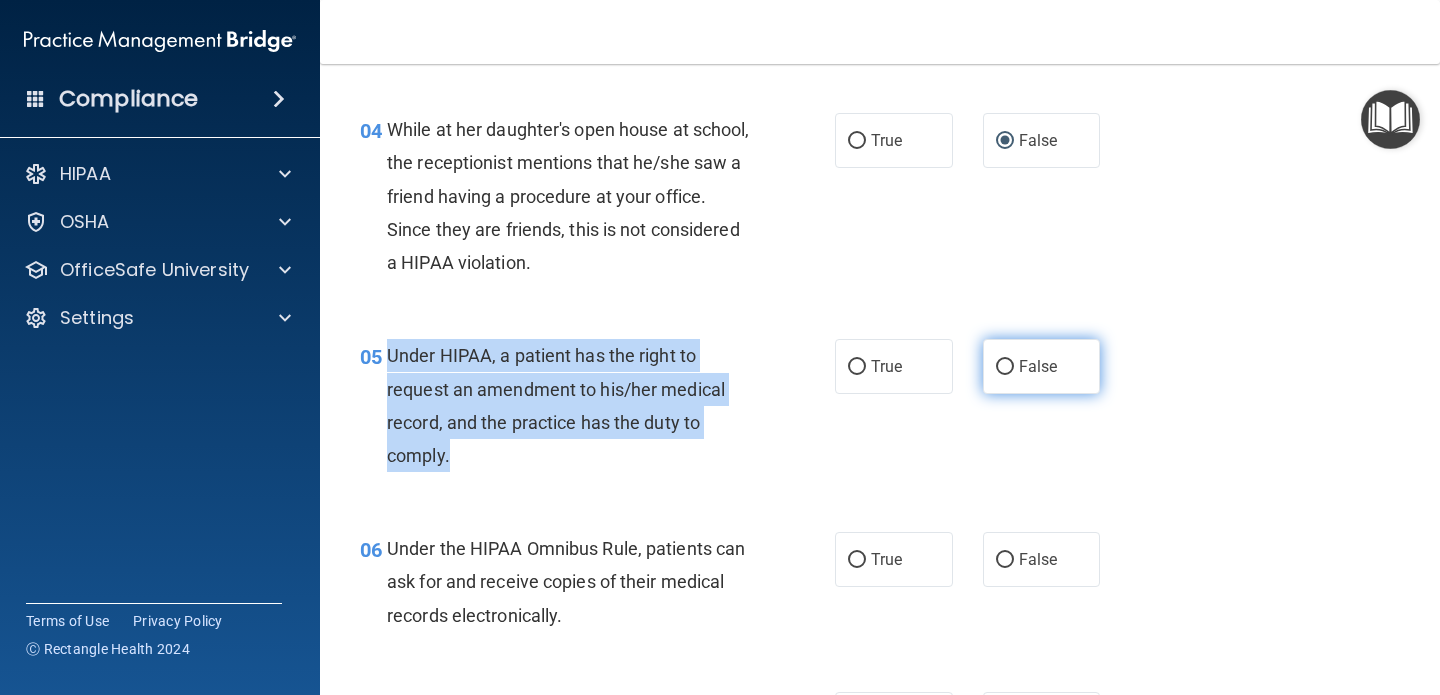 click on "False" at bounding box center [1005, 367] 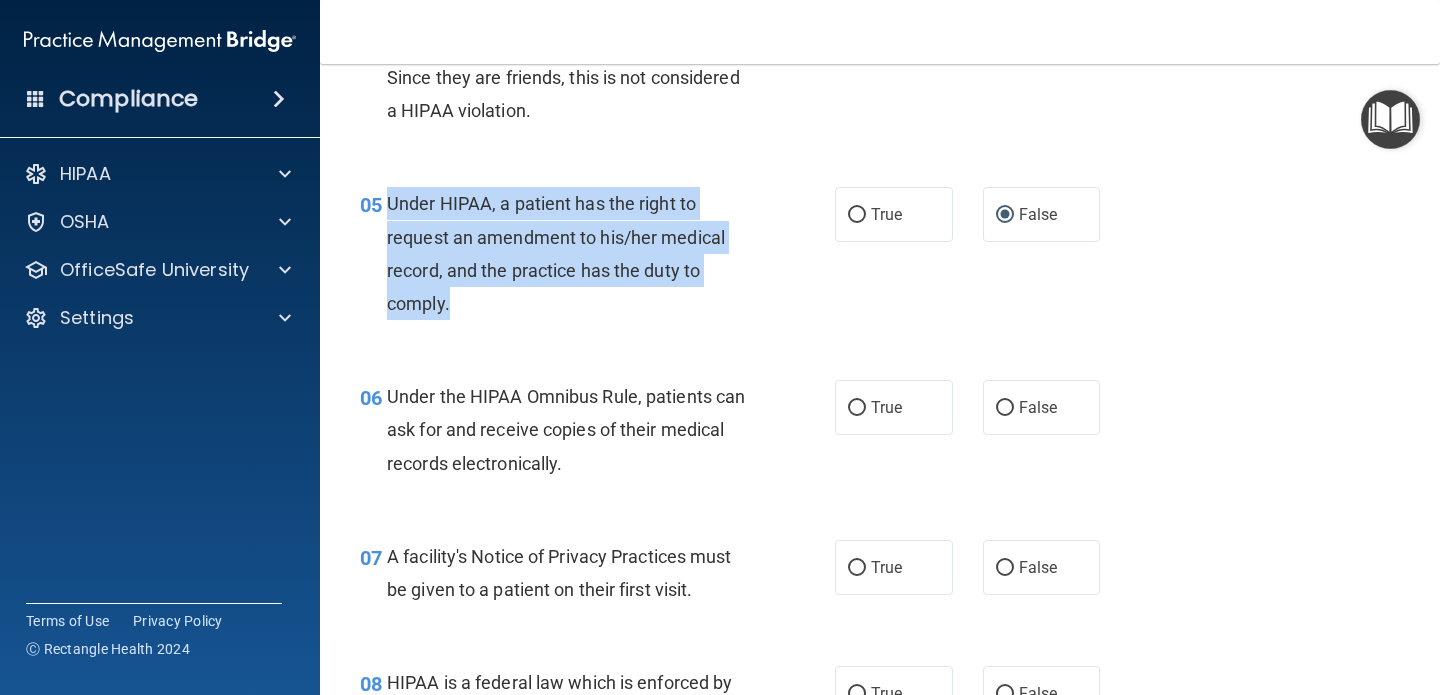 scroll, scrollTop: 936, scrollLeft: 0, axis: vertical 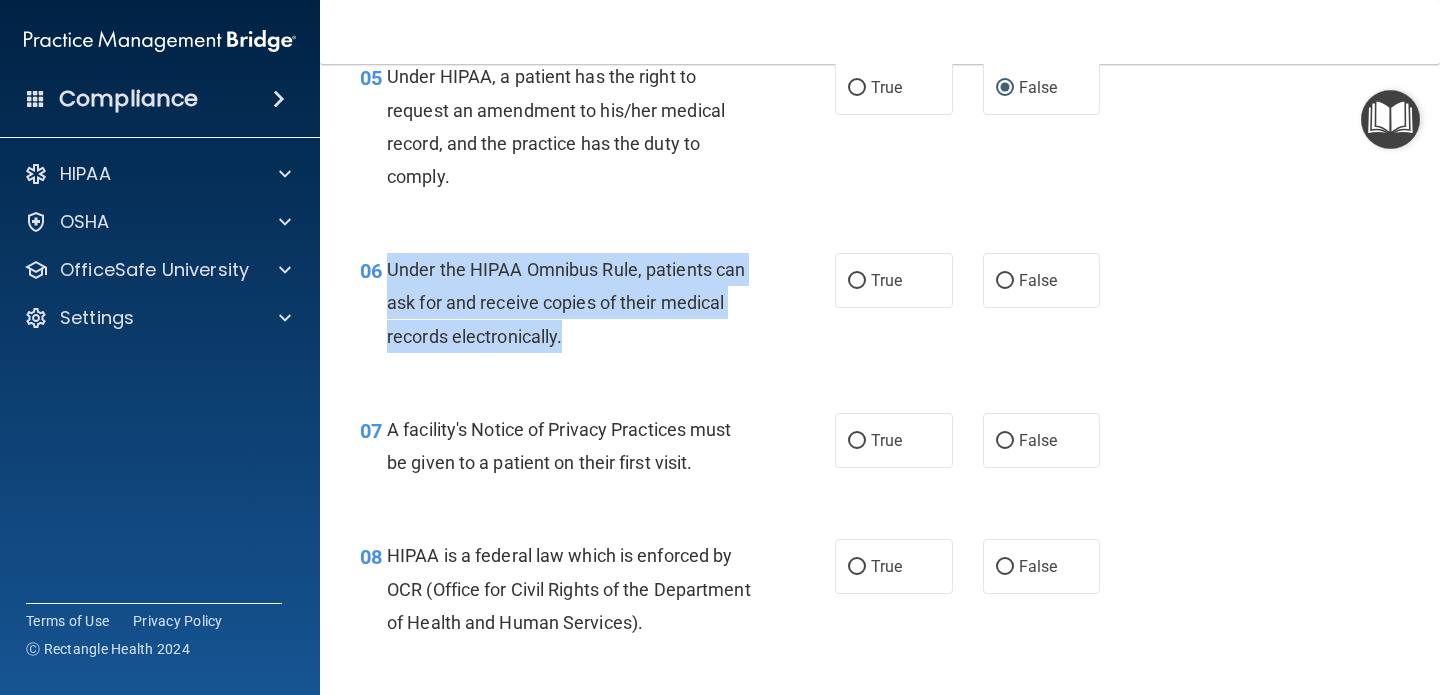 drag, startPoint x: 387, startPoint y: 272, endPoint x: 581, endPoint y: 344, distance: 206.92995 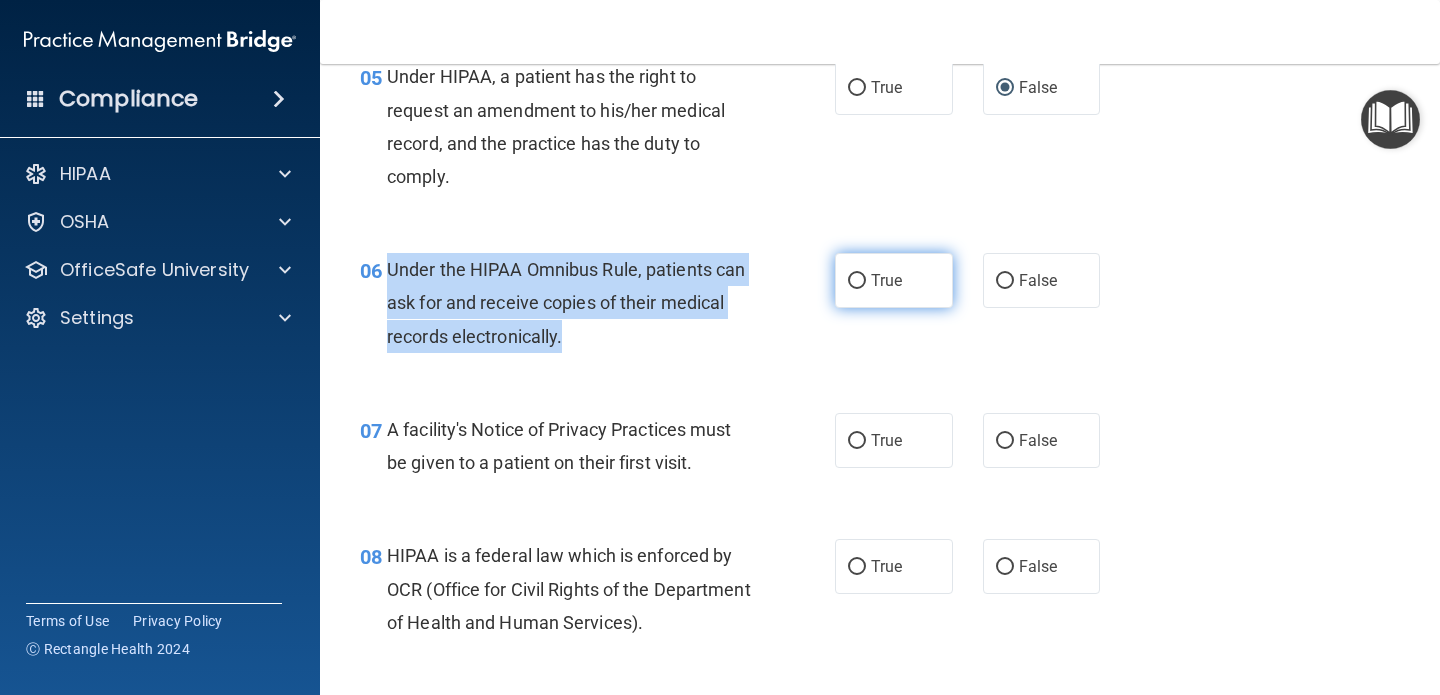 click on "True" at bounding box center [857, 281] 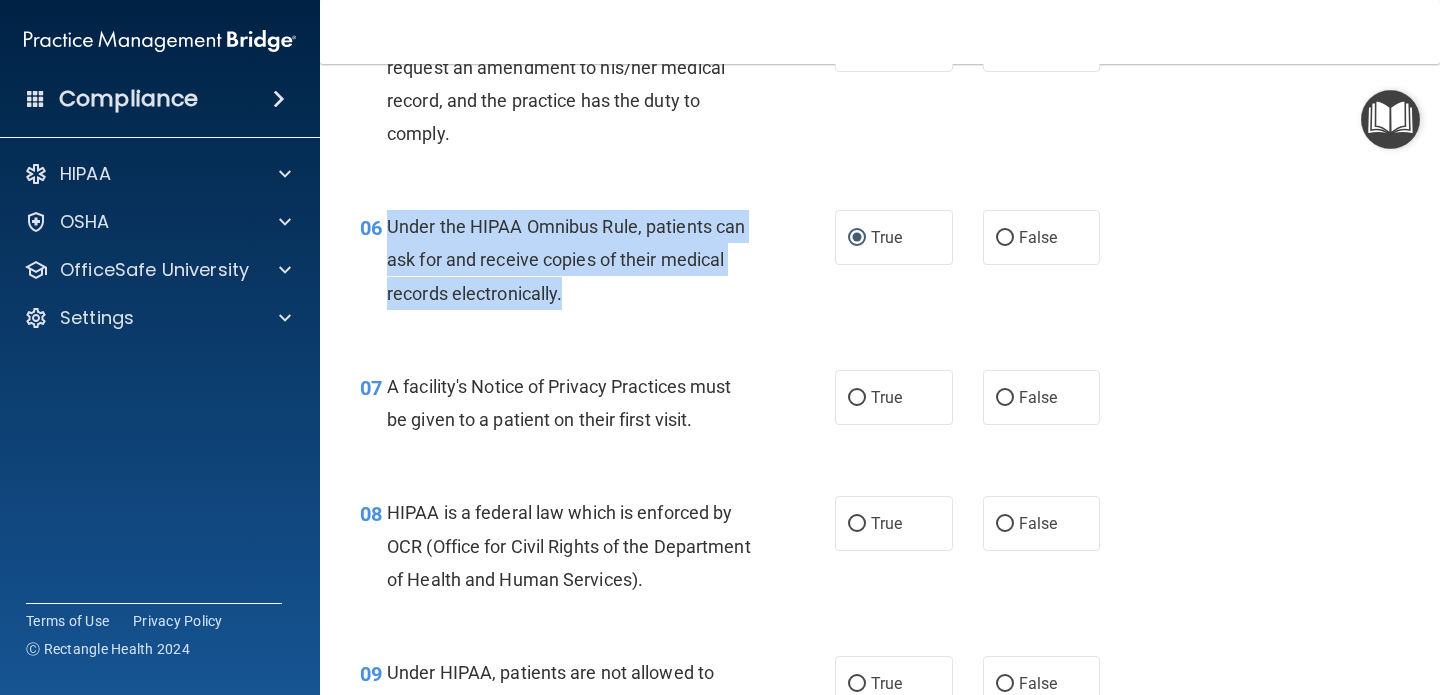 scroll, scrollTop: 962, scrollLeft: 0, axis: vertical 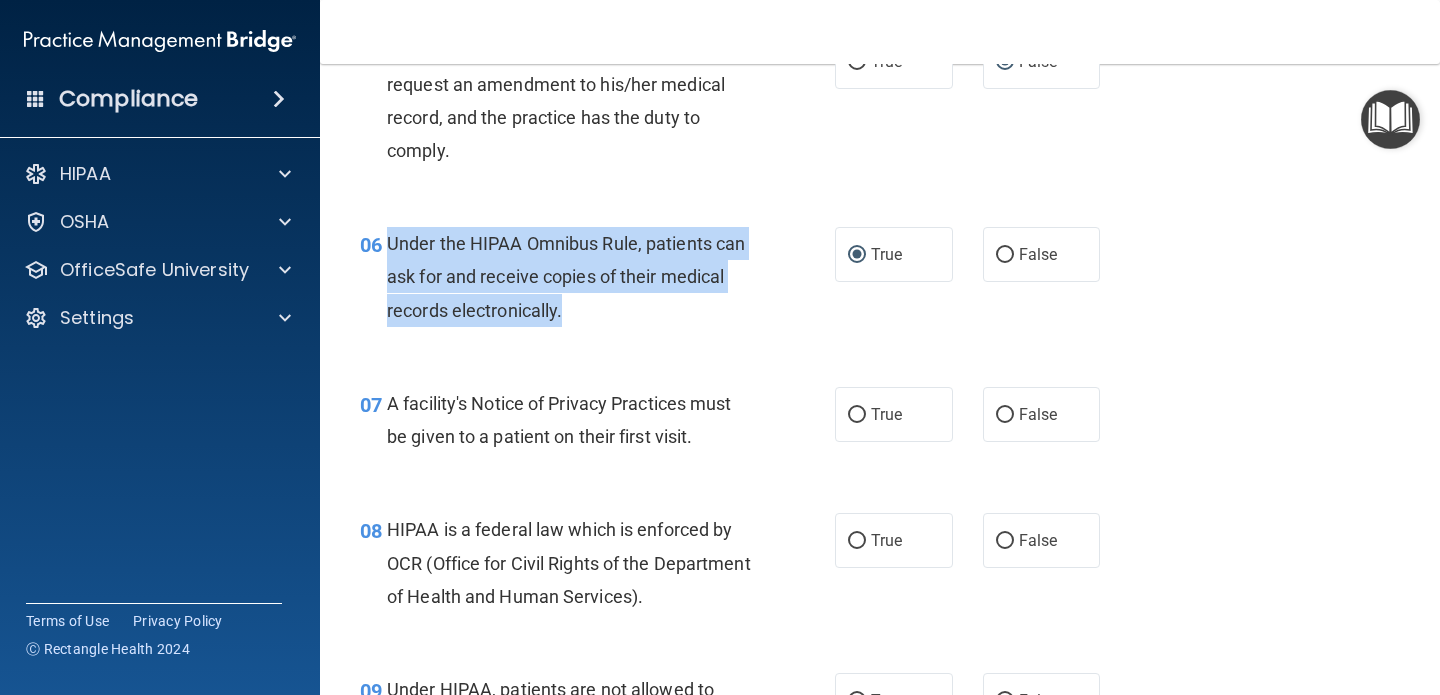 copy on "Under the HIPAA Omnibus Rule, patients can ask for and receive copies of their medical records electronically." 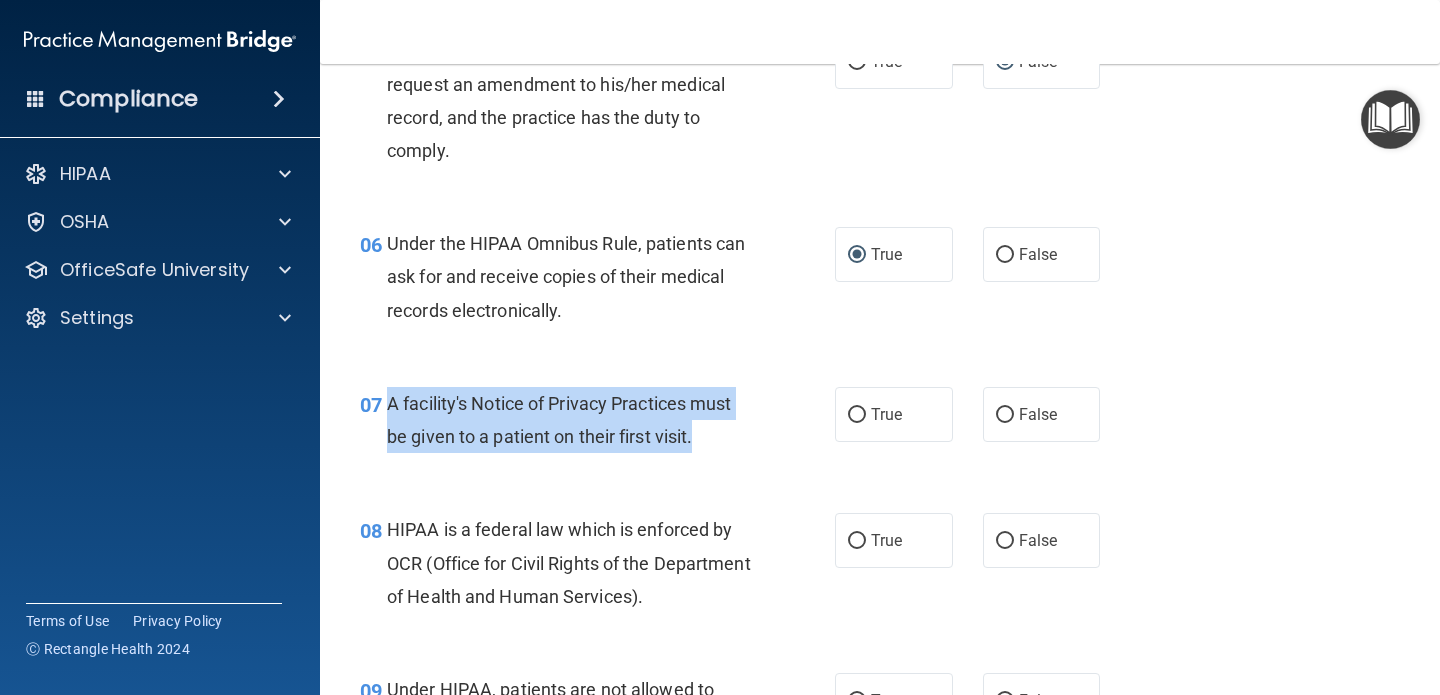 drag, startPoint x: 391, startPoint y: 403, endPoint x: 715, endPoint y: 431, distance: 325.2076 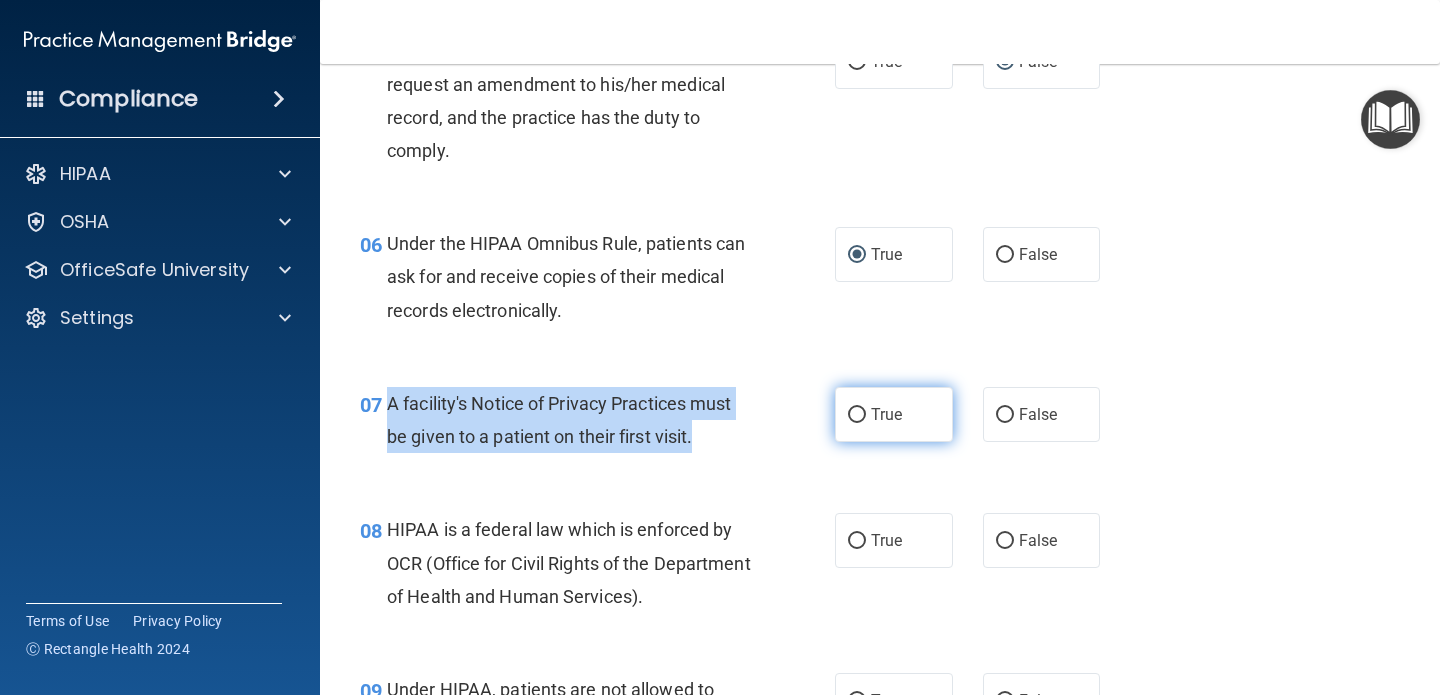 click on "True" at bounding box center (857, 415) 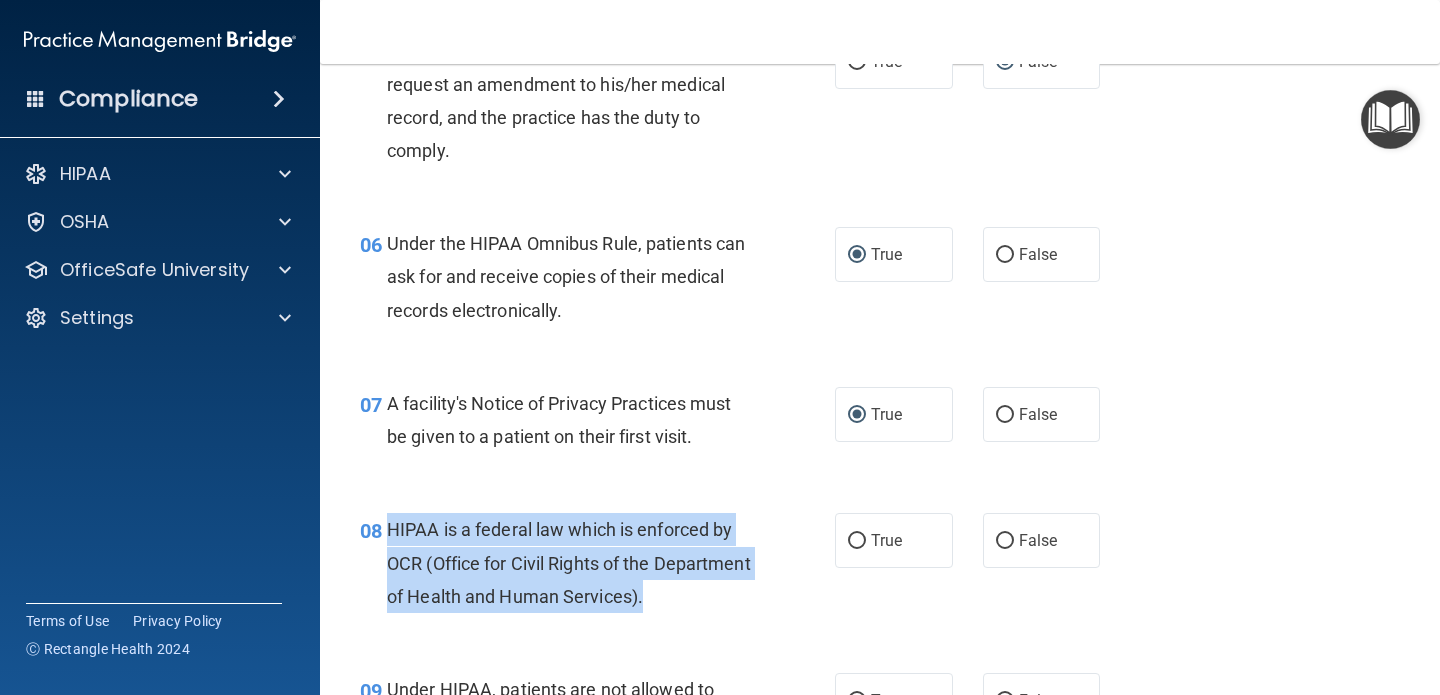 drag, startPoint x: 390, startPoint y: 529, endPoint x: 794, endPoint y: 592, distance: 408.88263 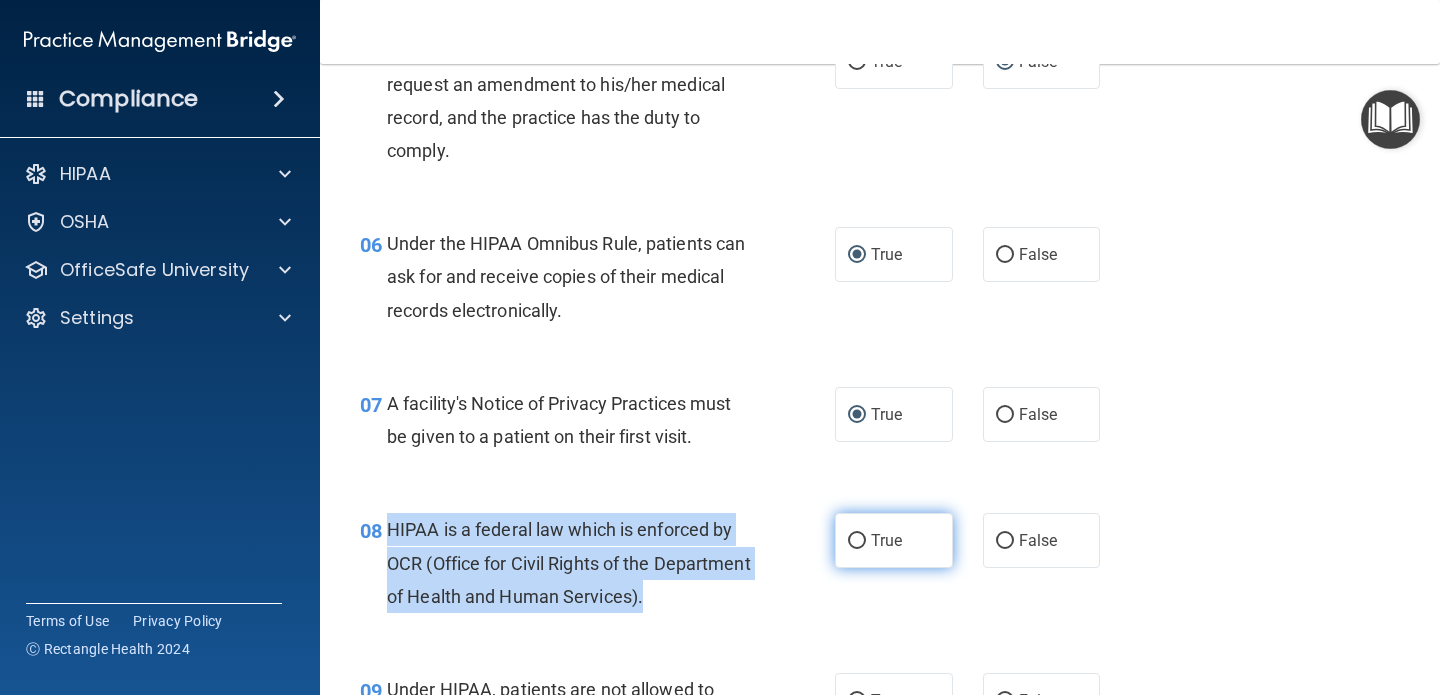 click on "True" at bounding box center [857, 541] 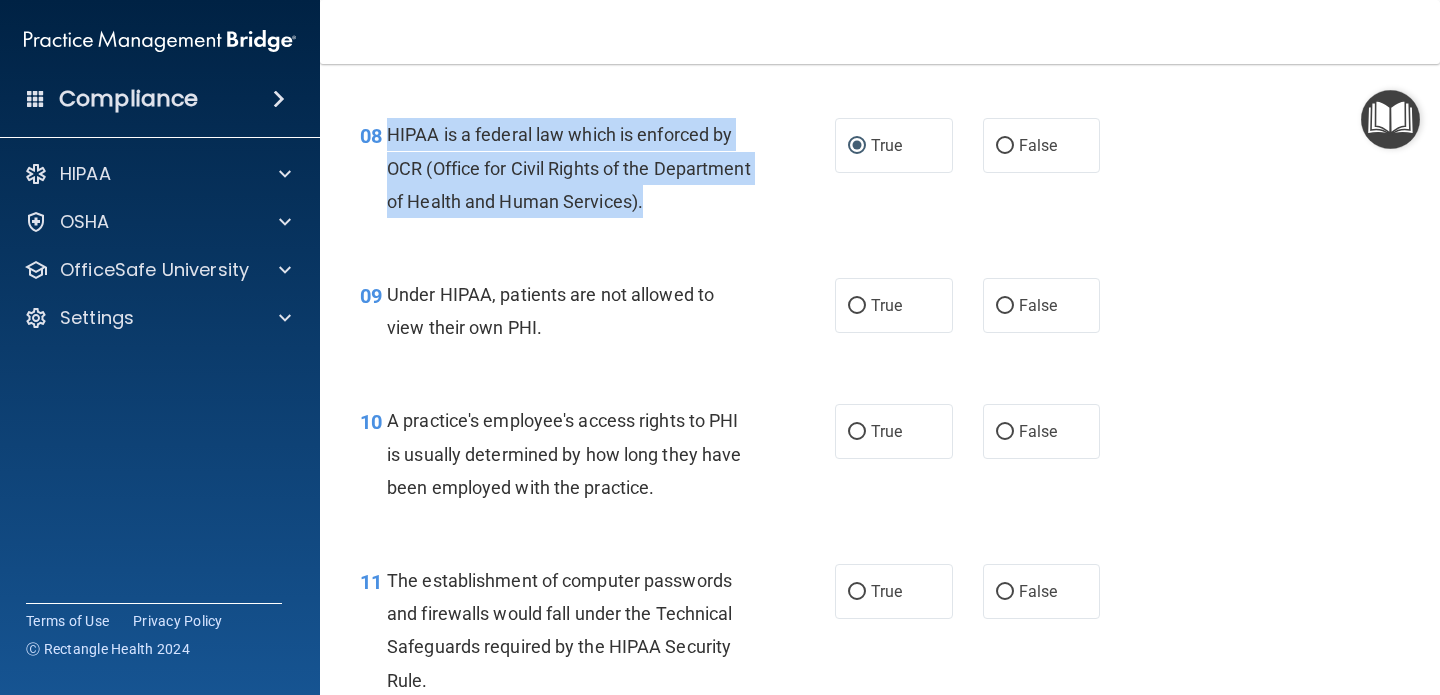 scroll, scrollTop: 1442, scrollLeft: 0, axis: vertical 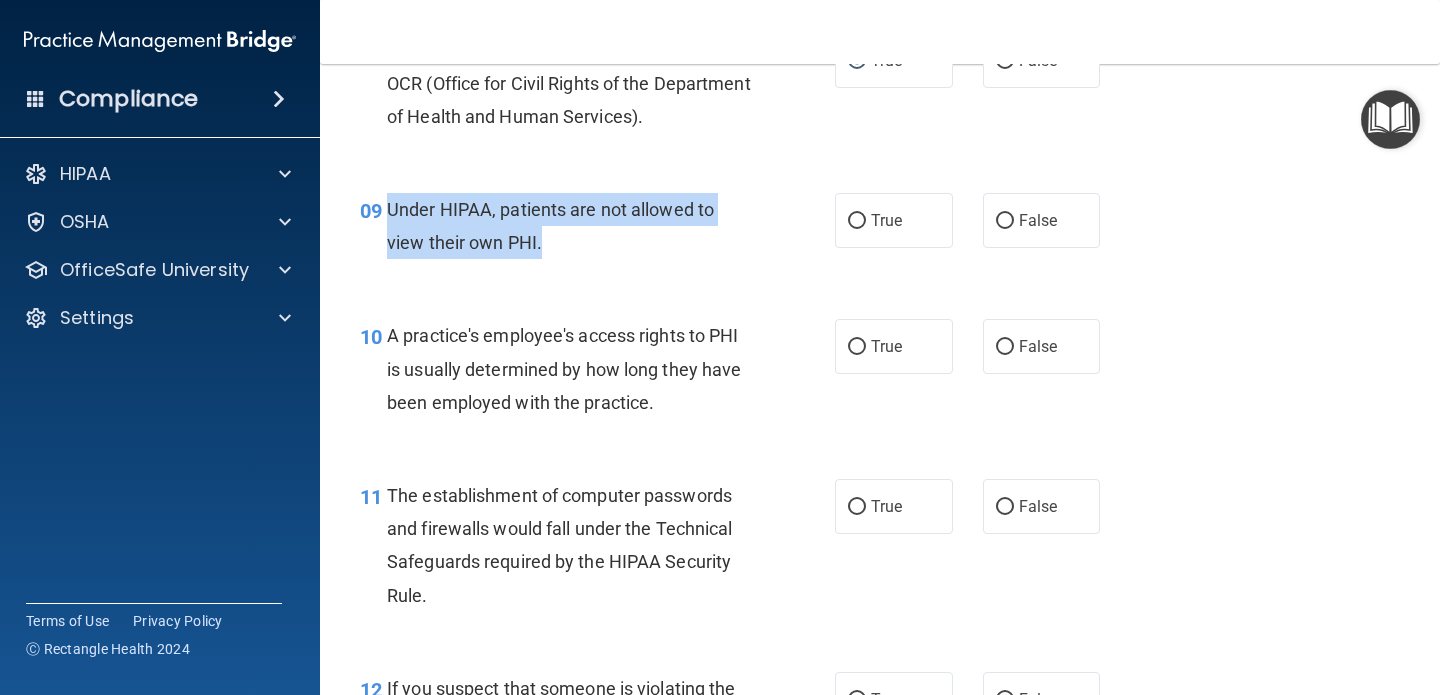 drag, startPoint x: 390, startPoint y: 210, endPoint x: 573, endPoint y: 248, distance: 186.90372 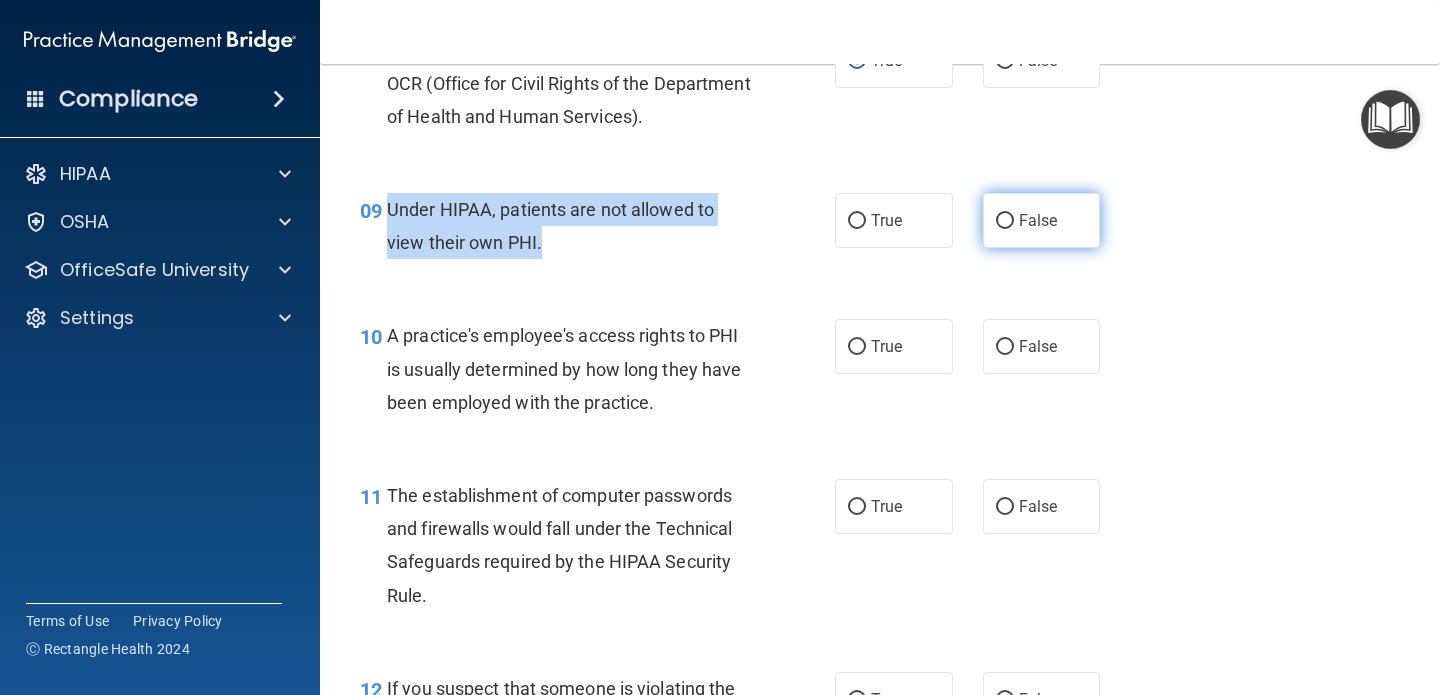 click on "False" at bounding box center [1005, 221] 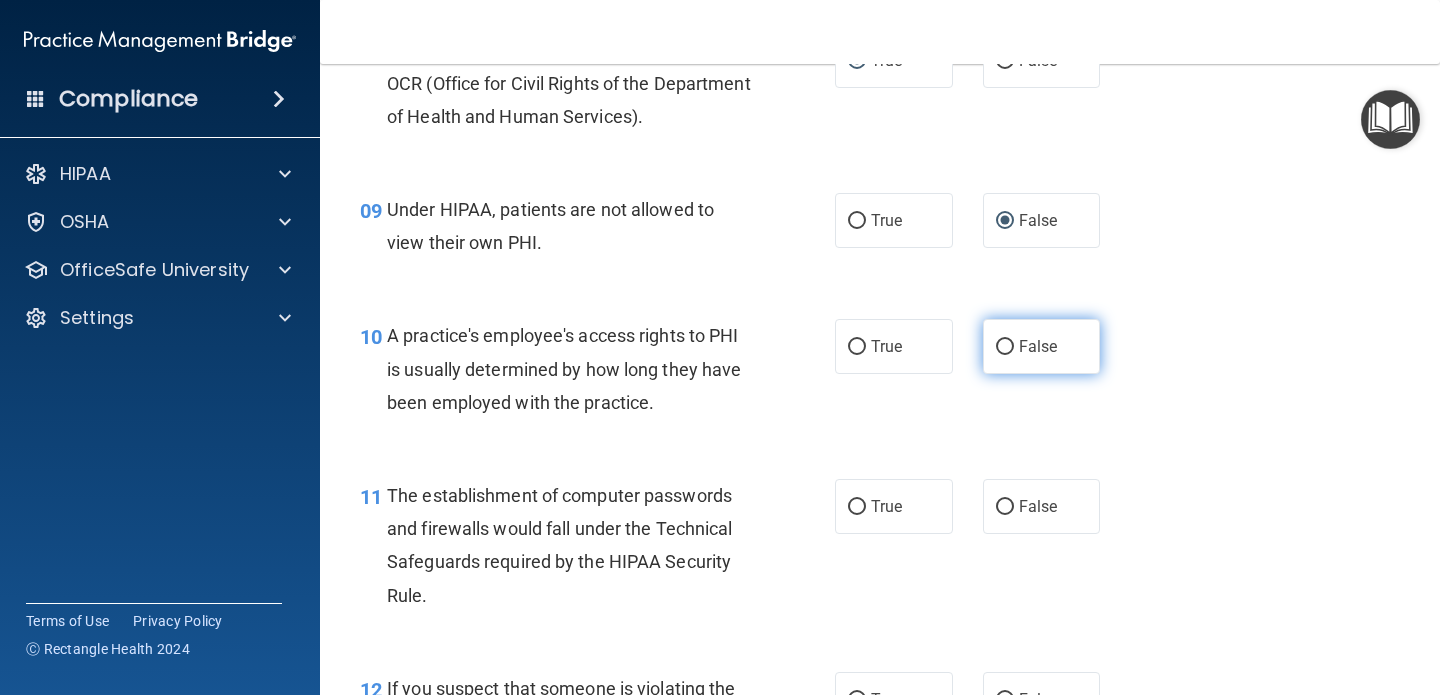click on "False" at bounding box center (1042, 346) 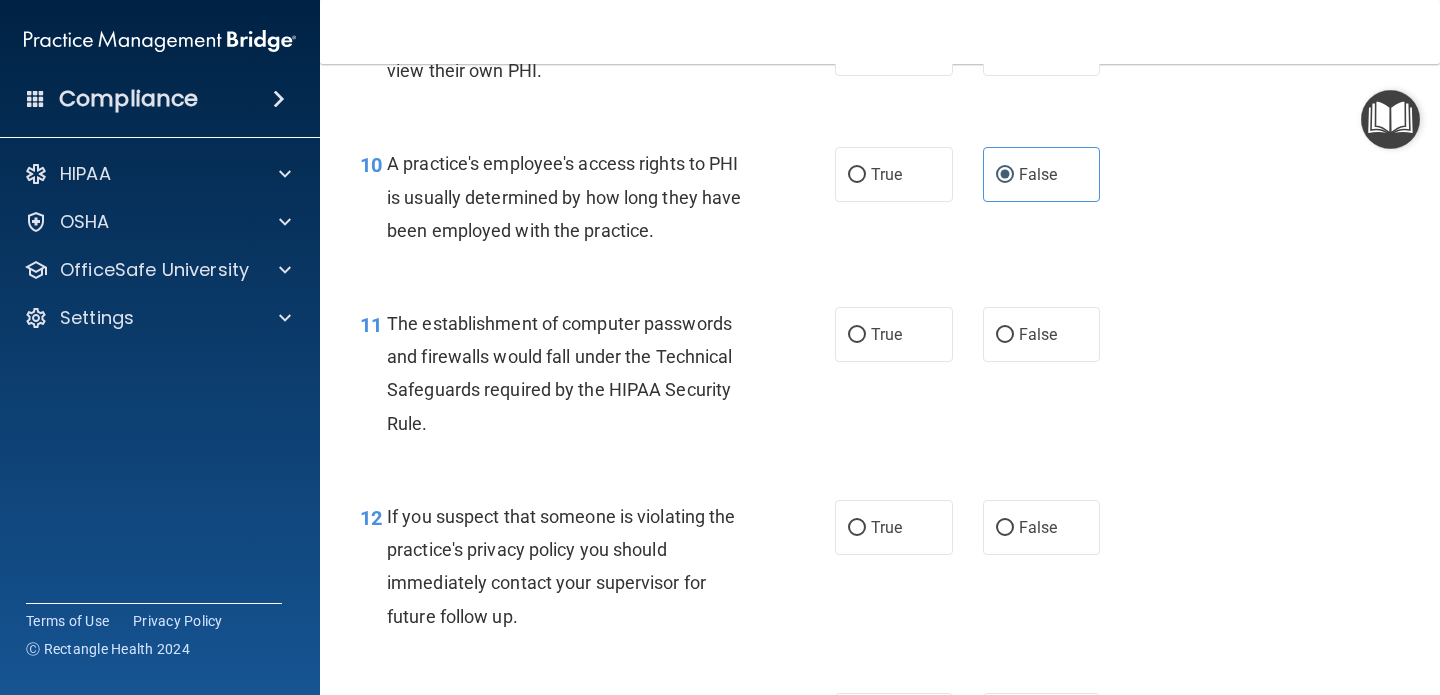 scroll, scrollTop: 1638, scrollLeft: 0, axis: vertical 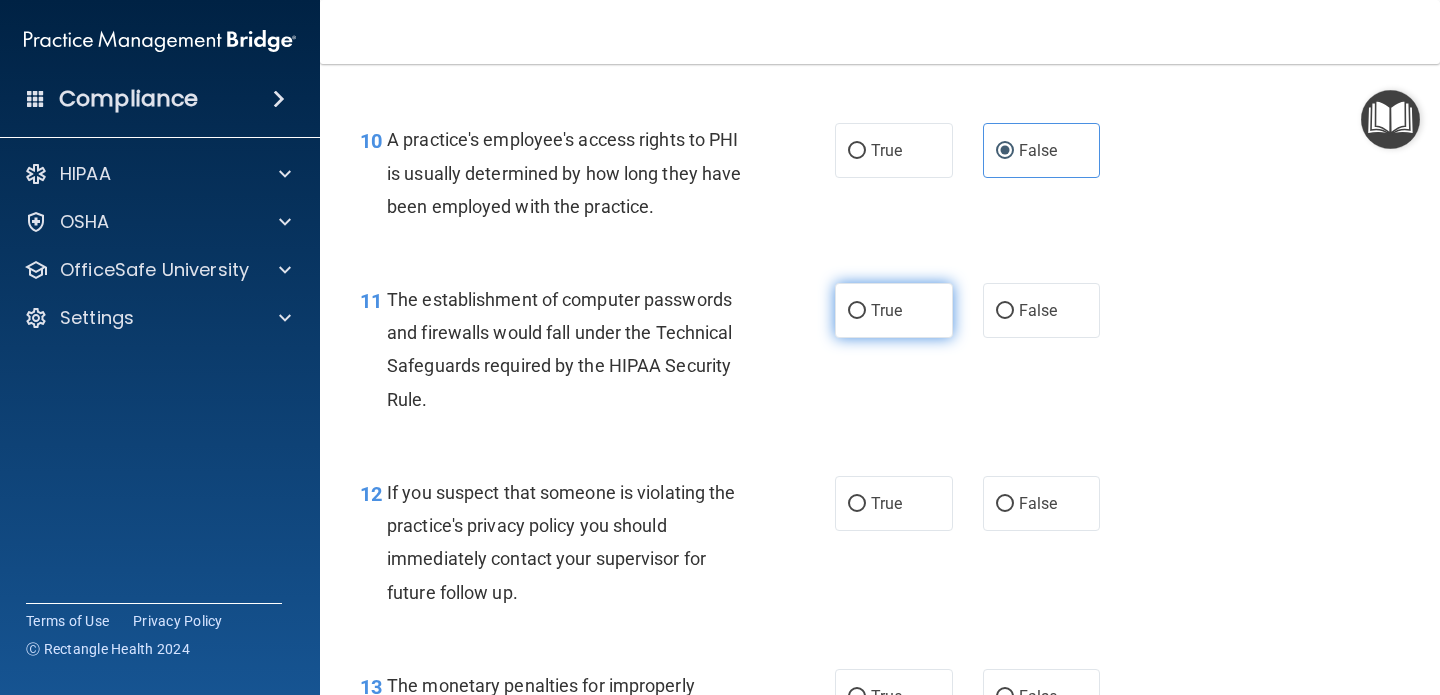 click on "True" at bounding box center [857, 311] 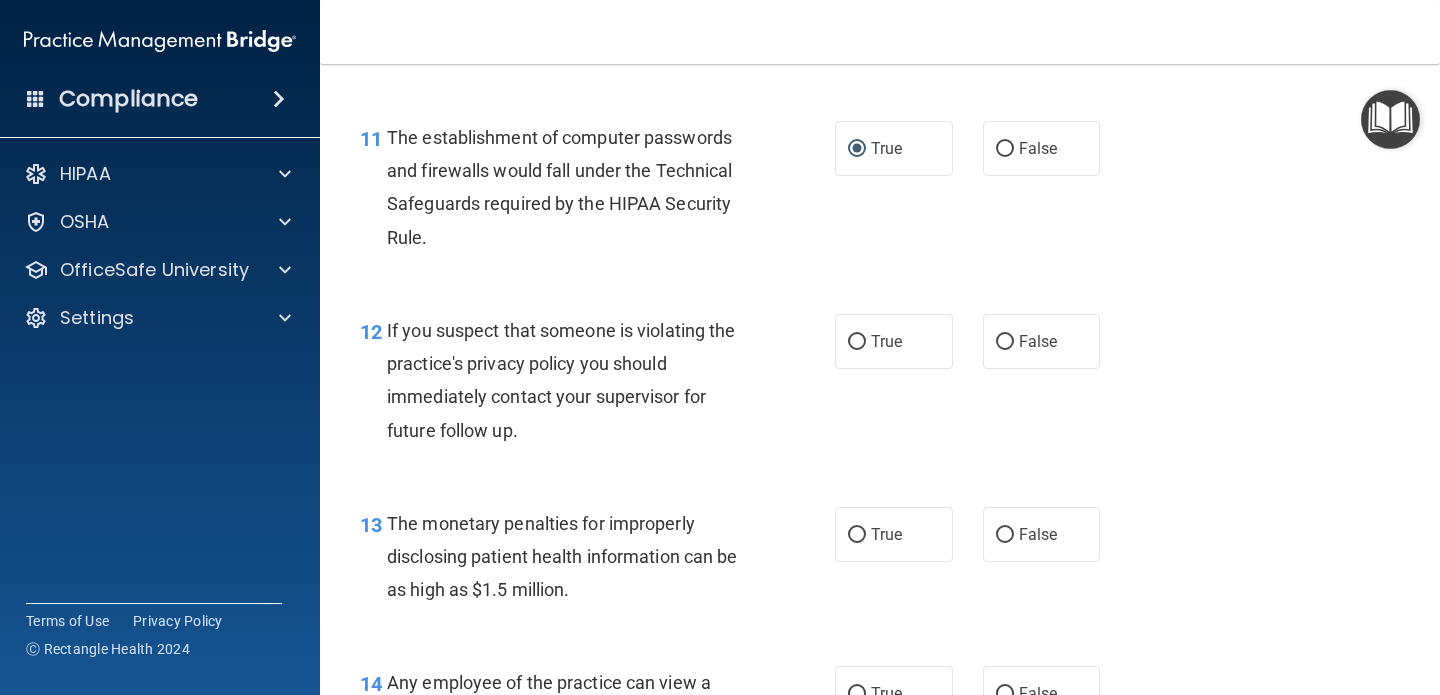 scroll, scrollTop: 1827, scrollLeft: 0, axis: vertical 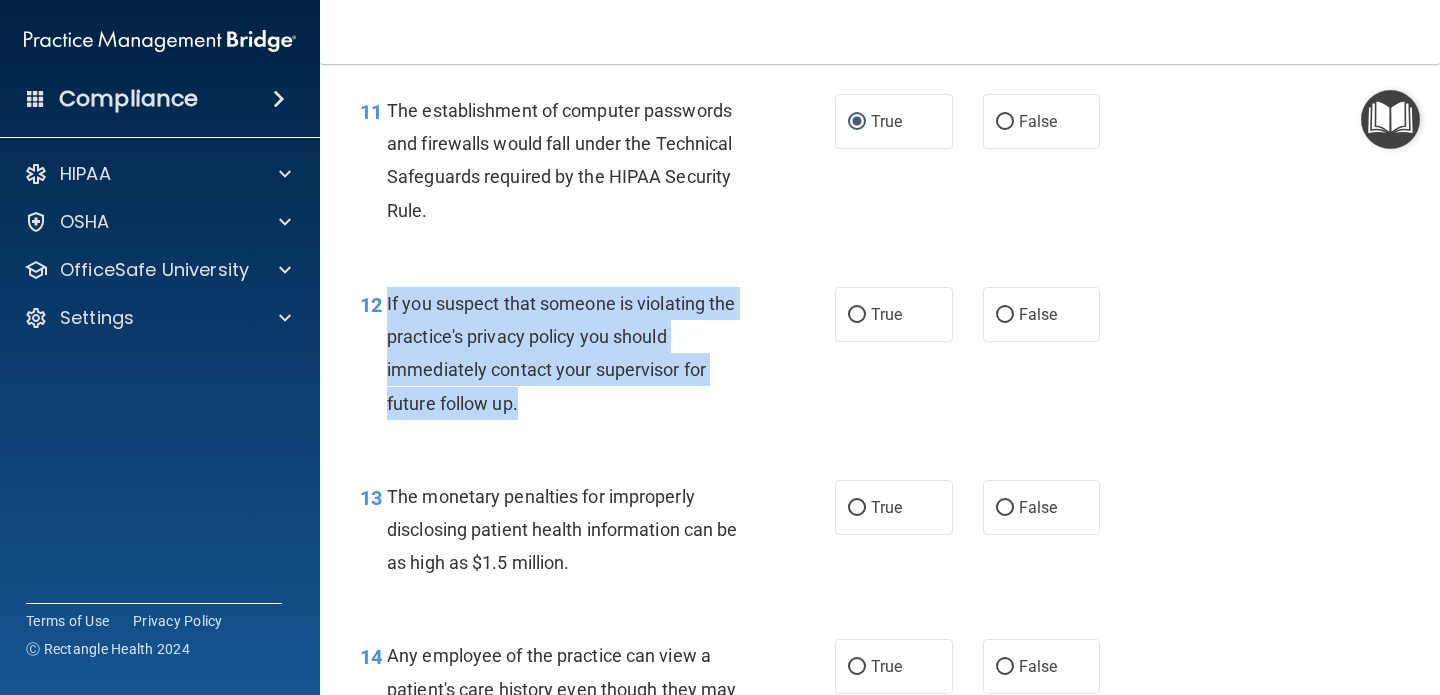 drag, startPoint x: 386, startPoint y: 300, endPoint x: 593, endPoint y: 409, distance: 233.94444 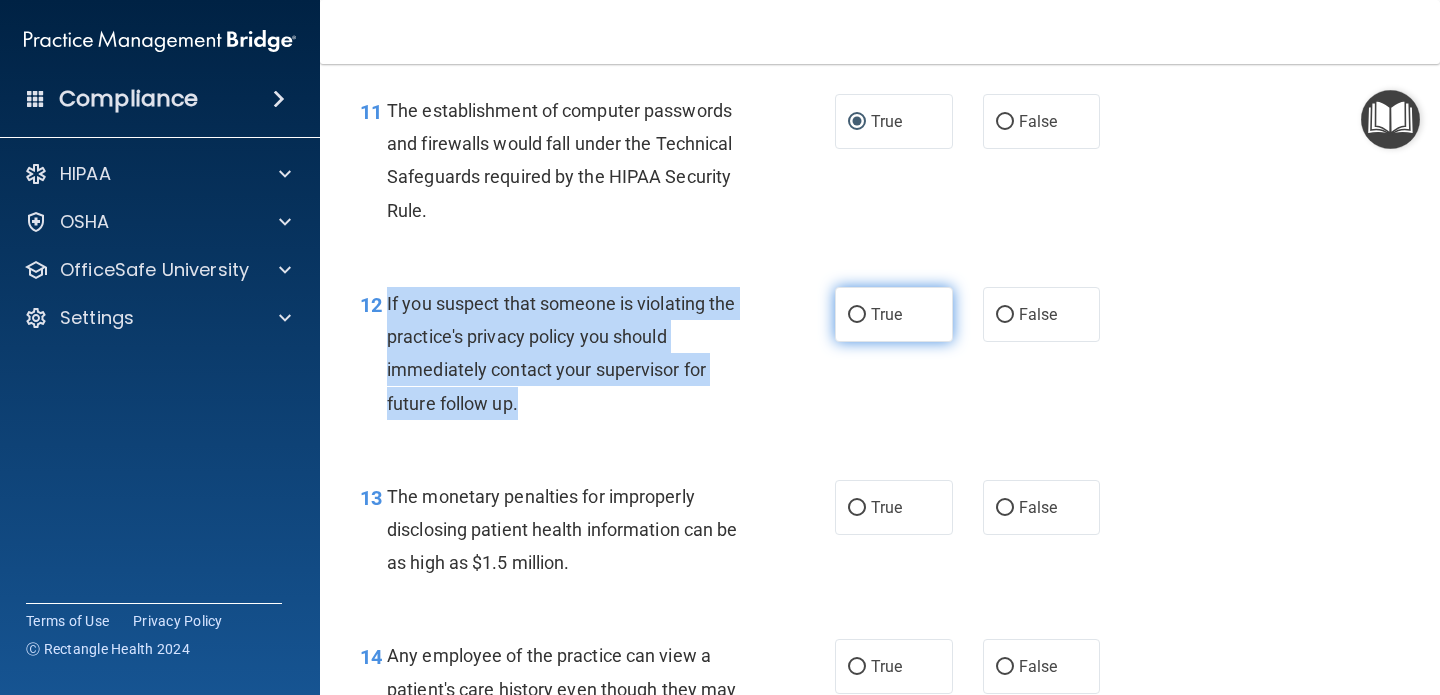 click on "True" at bounding box center (857, 315) 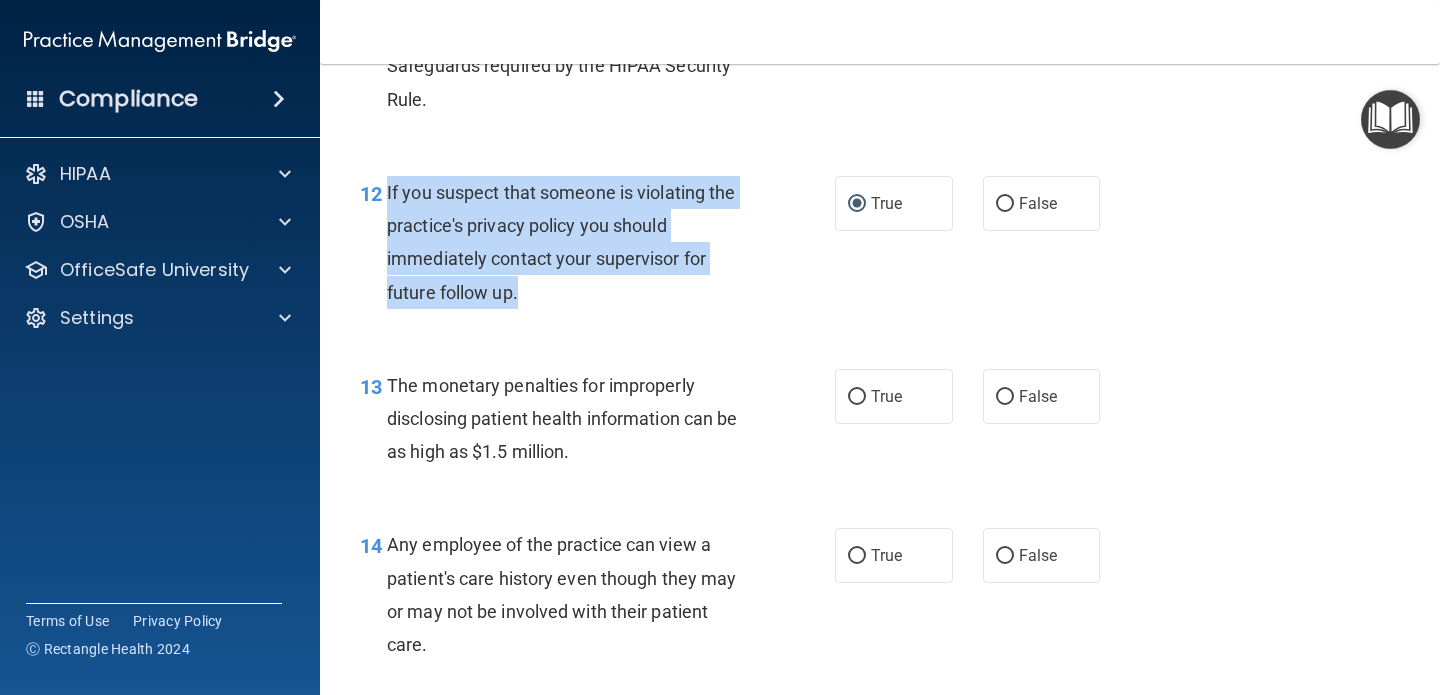 scroll, scrollTop: 1976, scrollLeft: 0, axis: vertical 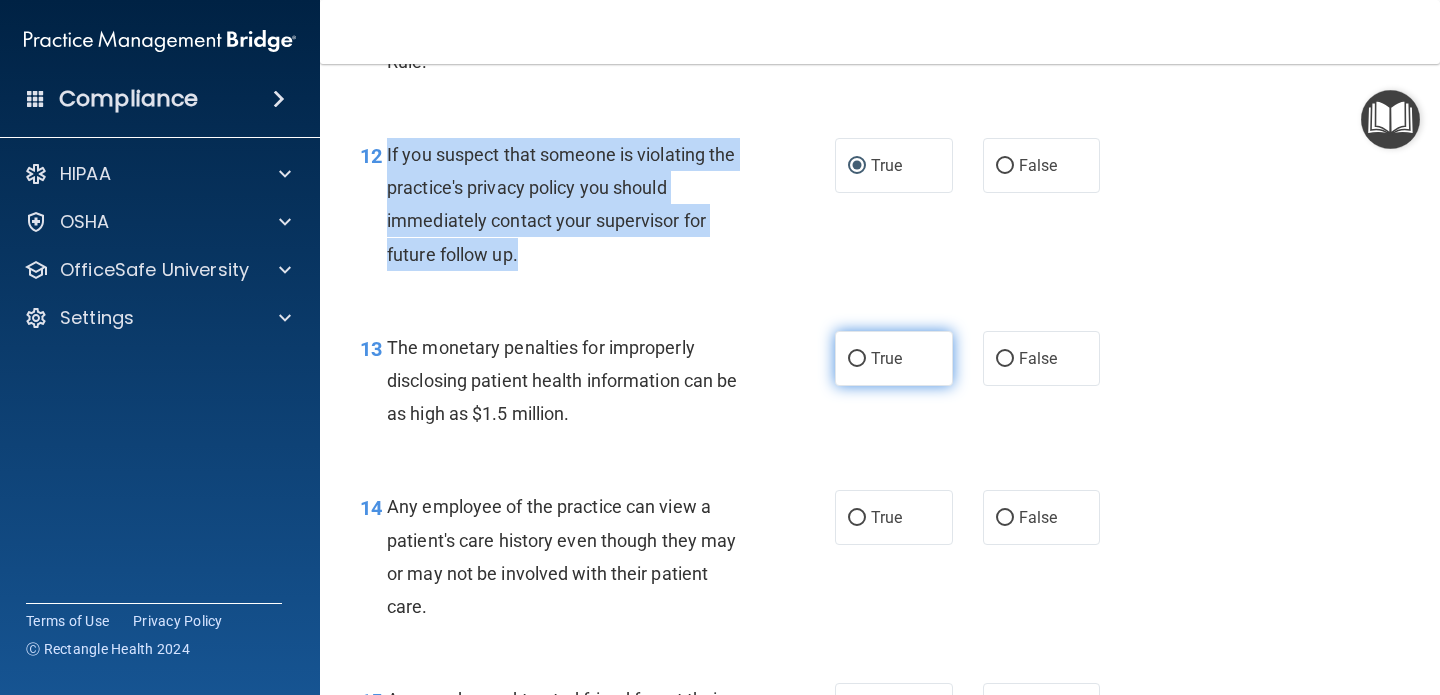 click on "True" at bounding box center (857, 359) 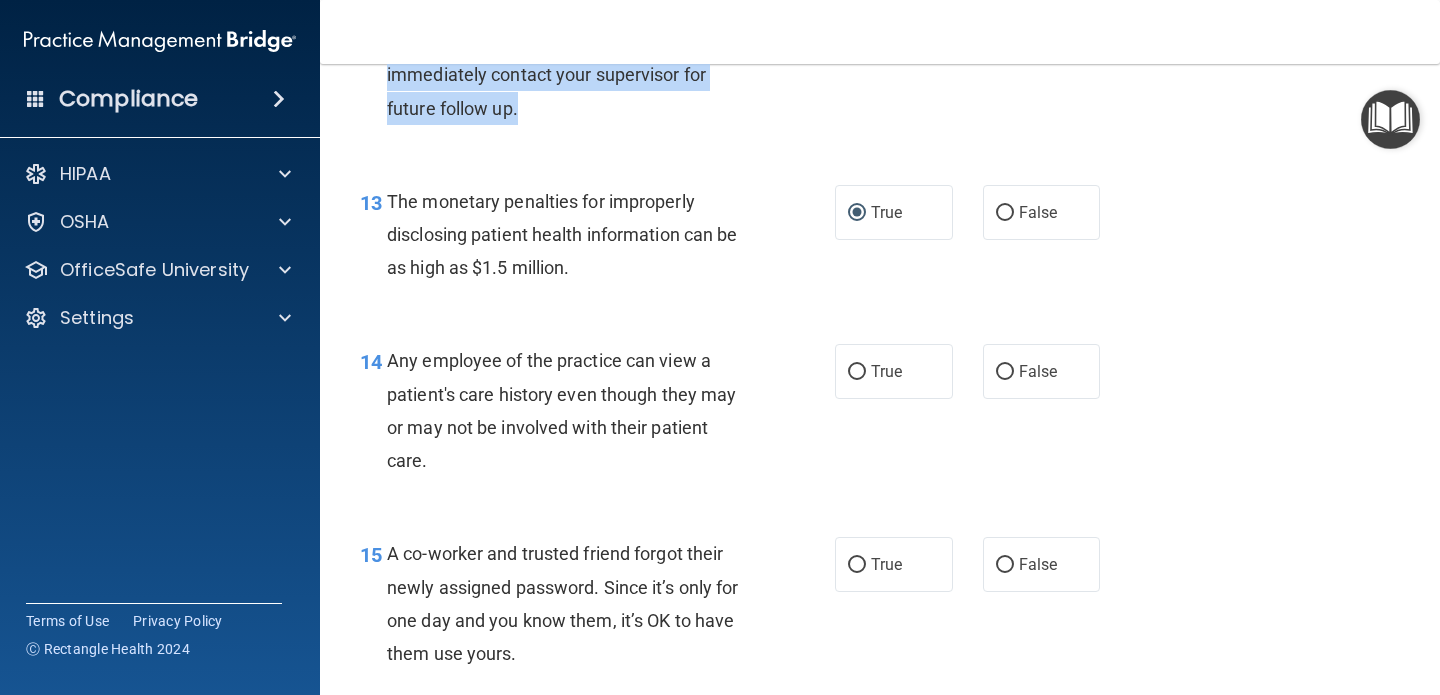 scroll, scrollTop: 2223, scrollLeft: 0, axis: vertical 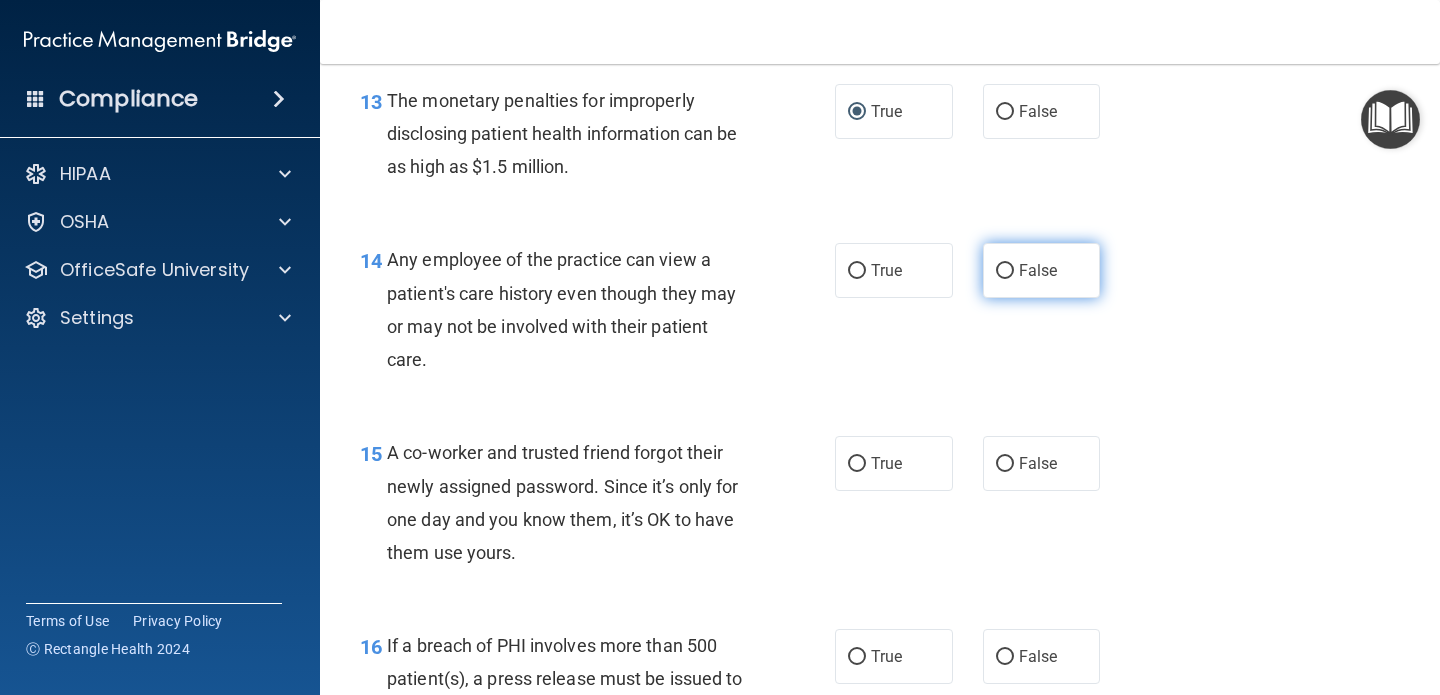 click on "False" at bounding box center [1005, 271] 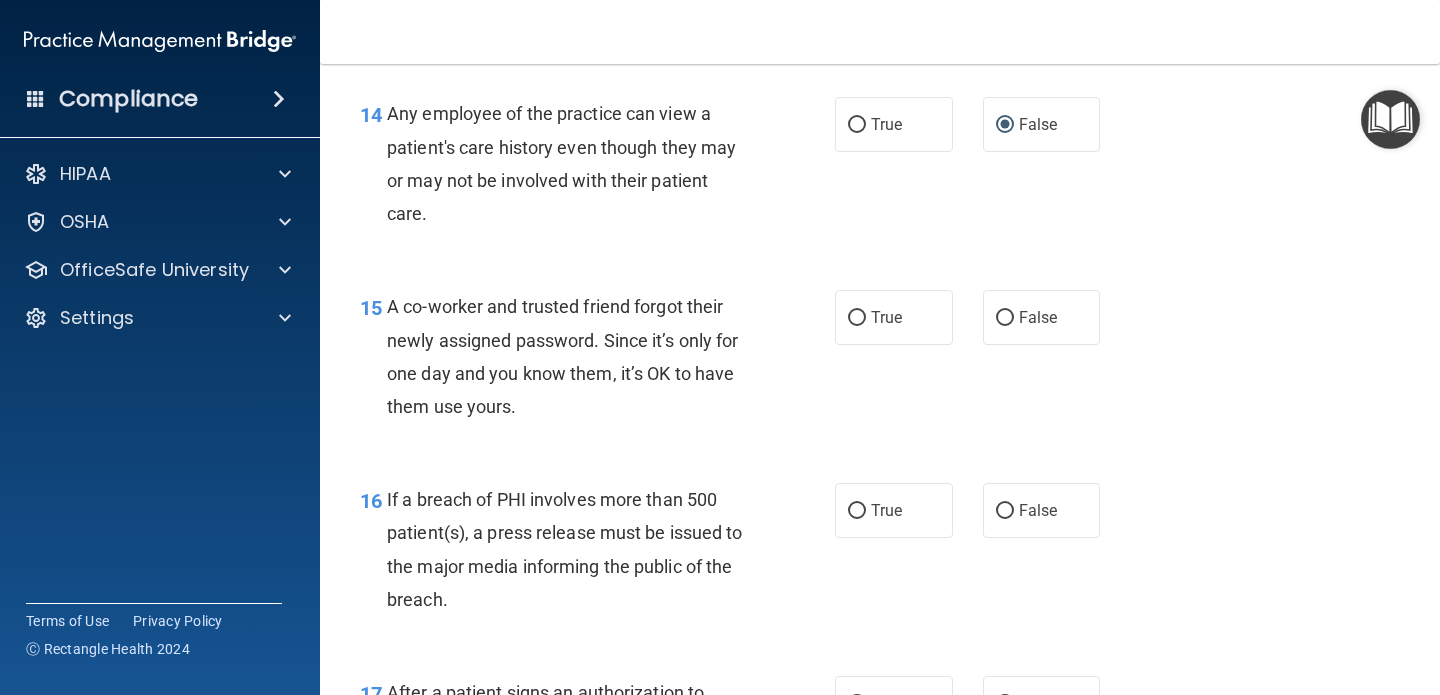 scroll, scrollTop: 2469, scrollLeft: 0, axis: vertical 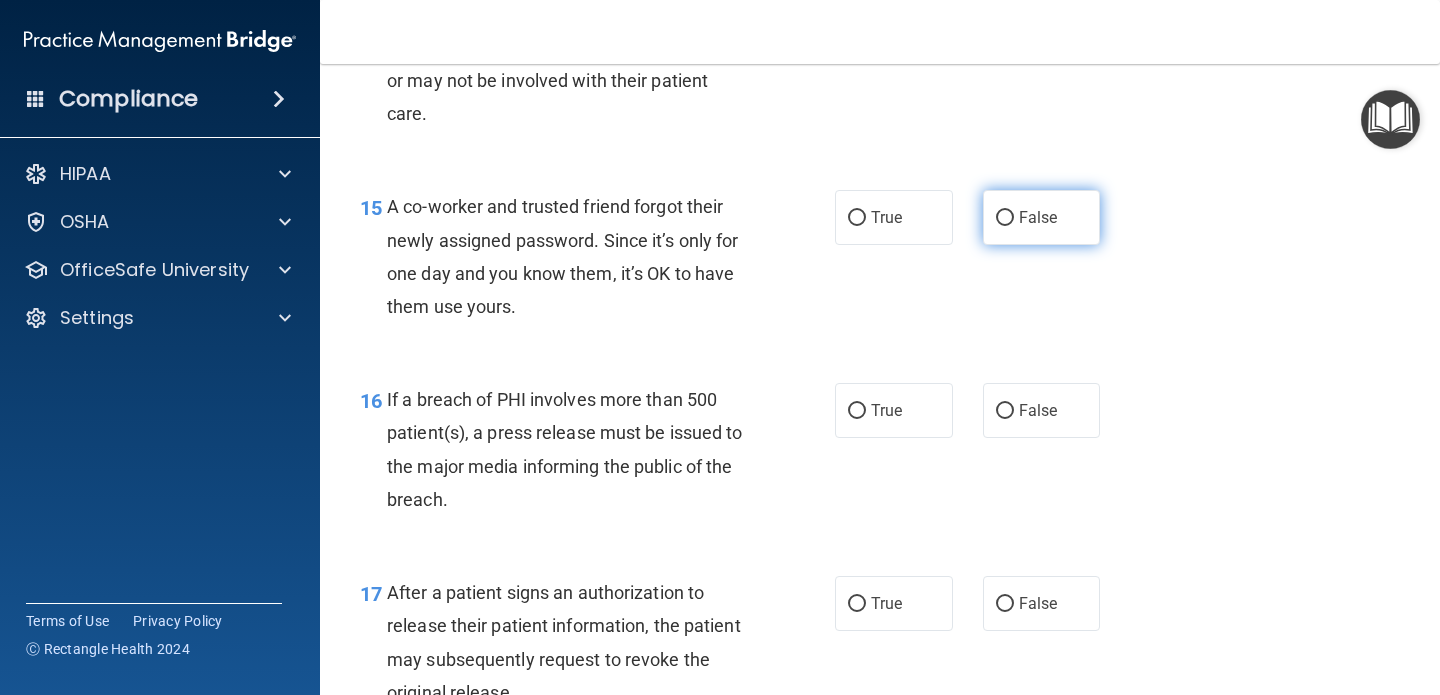 click on "False" at bounding box center [1005, 218] 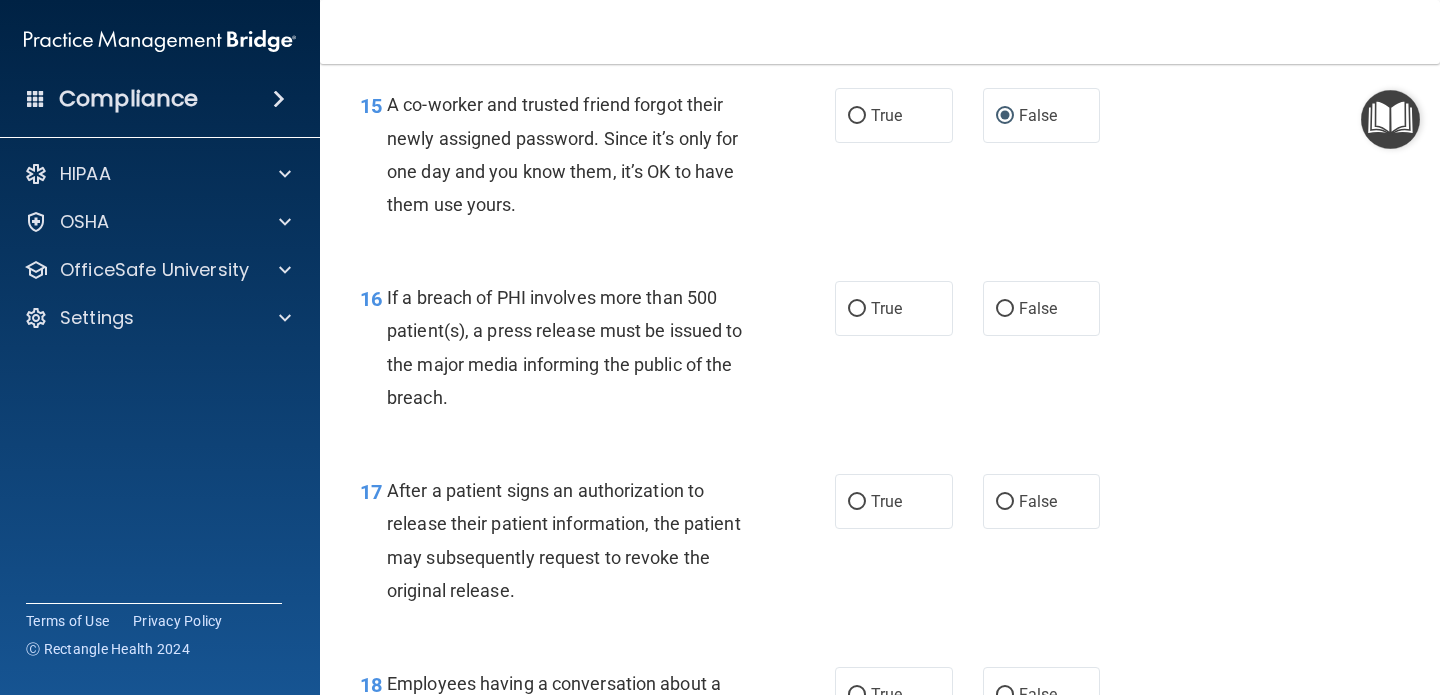 scroll, scrollTop: 2636, scrollLeft: 0, axis: vertical 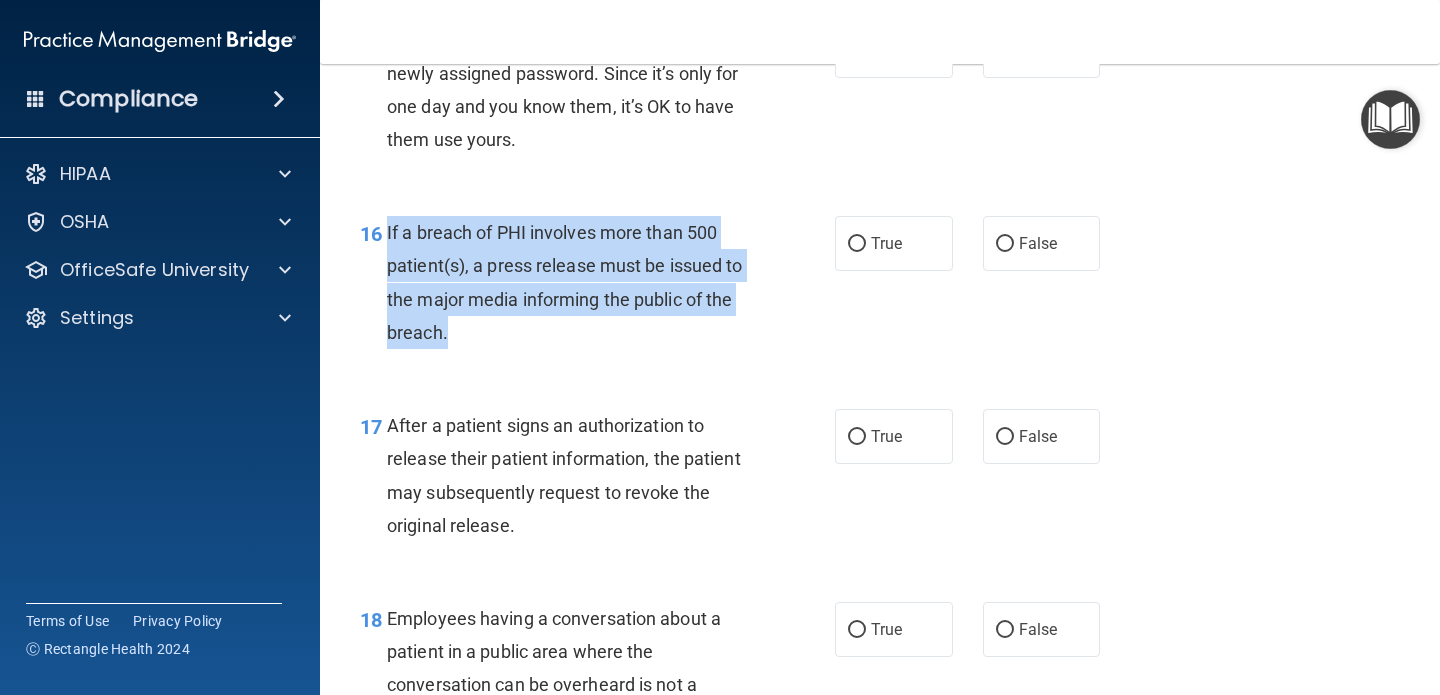 drag, startPoint x: 385, startPoint y: 234, endPoint x: 469, endPoint y: 336, distance: 132.13629 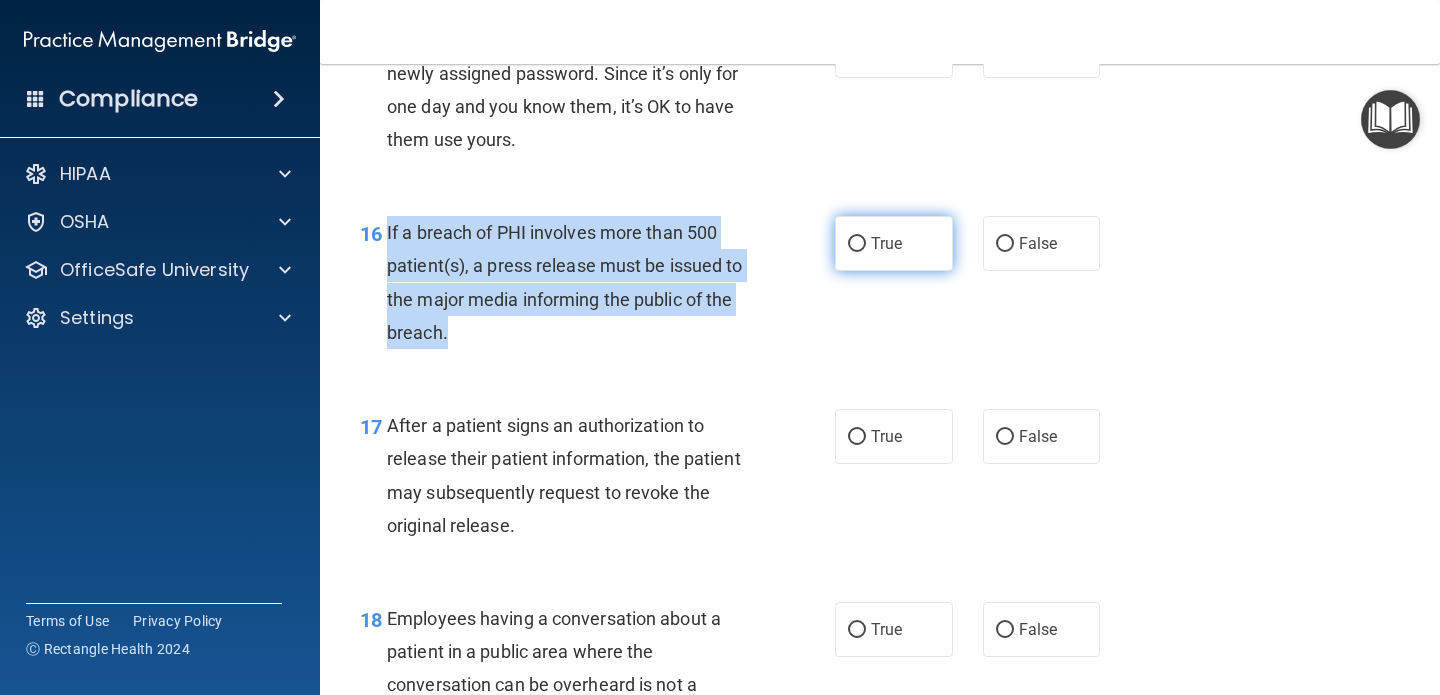 click on "True" at bounding box center (857, 244) 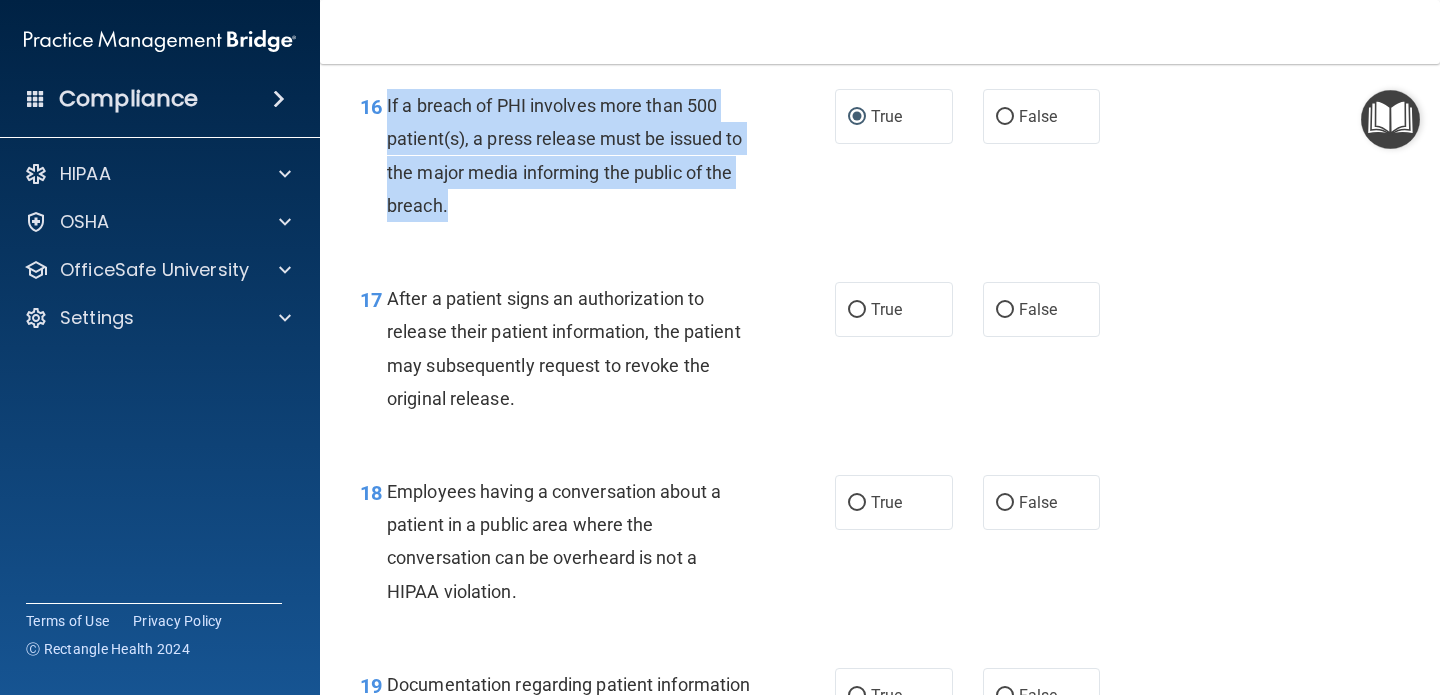 scroll, scrollTop: 2866, scrollLeft: 0, axis: vertical 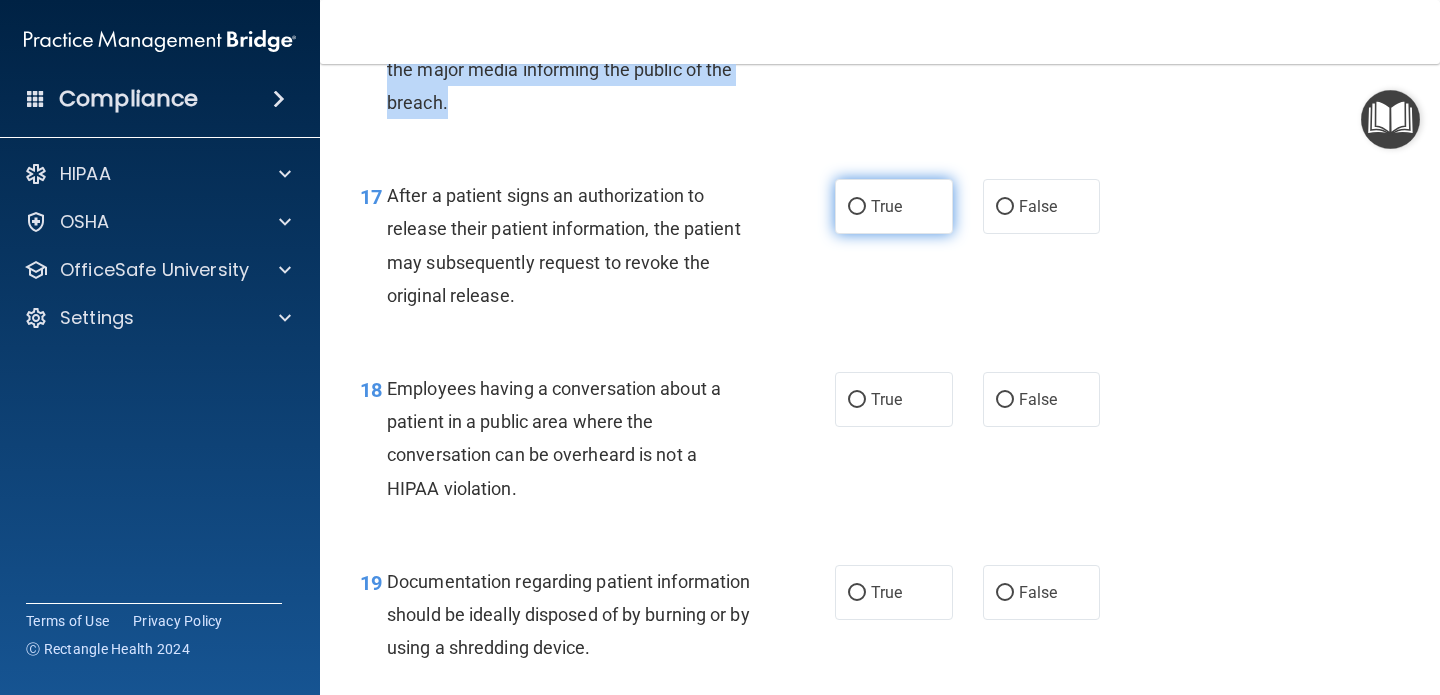 click on "True" at bounding box center (857, 207) 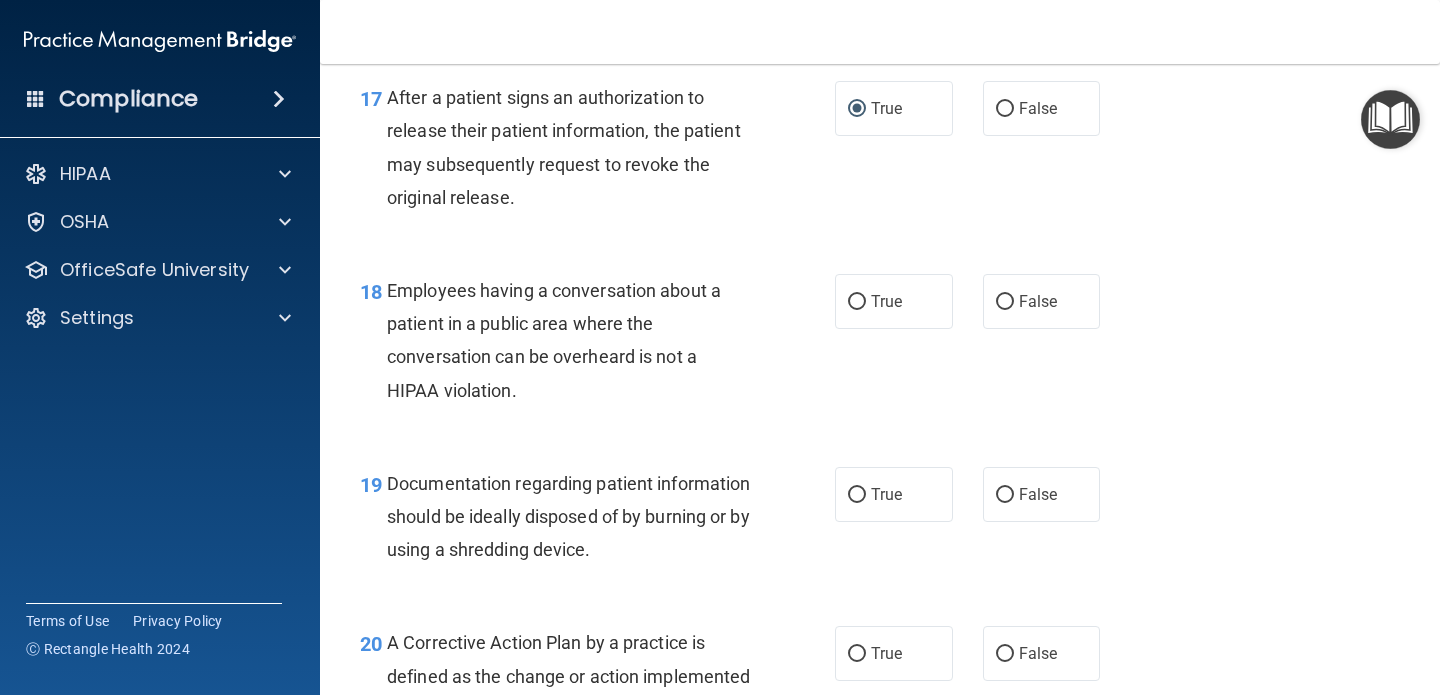 scroll, scrollTop: 2972, scrollLeft: 0, axis: vertical 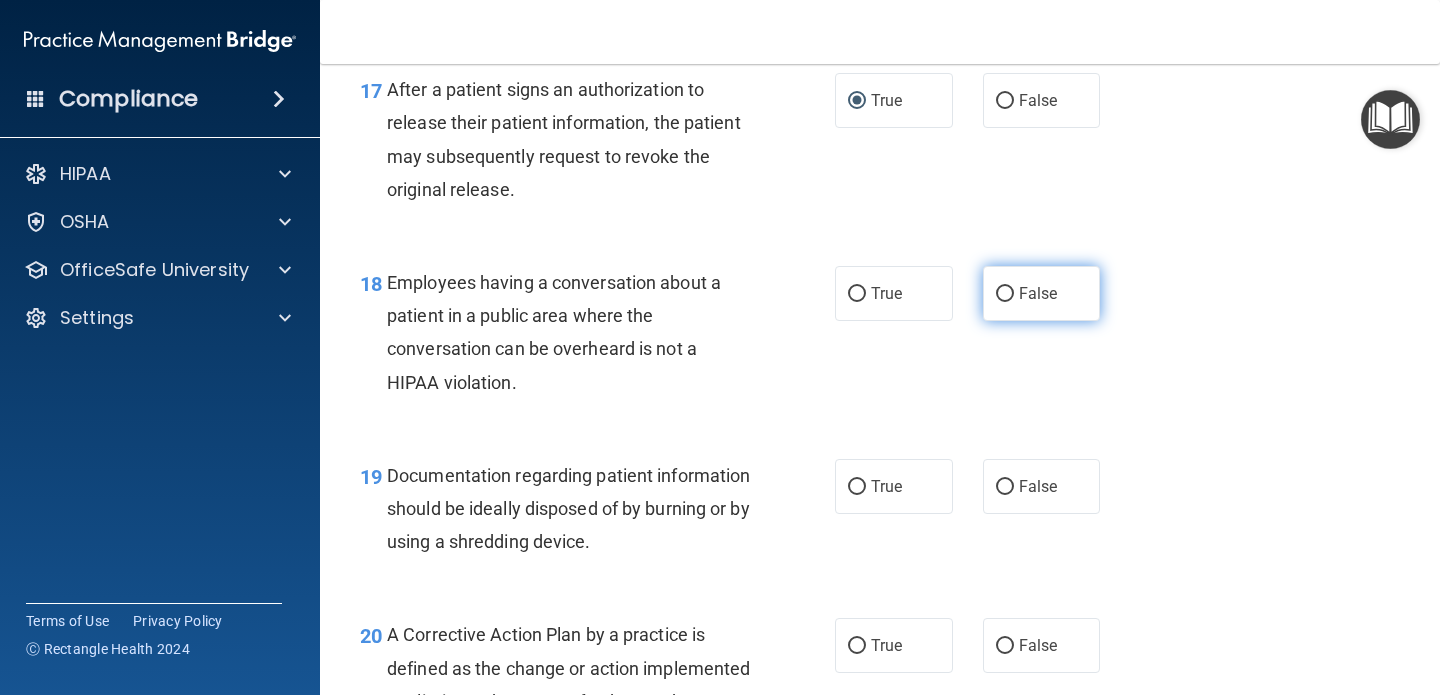 click on "False" at bounding box center (1005, 294) 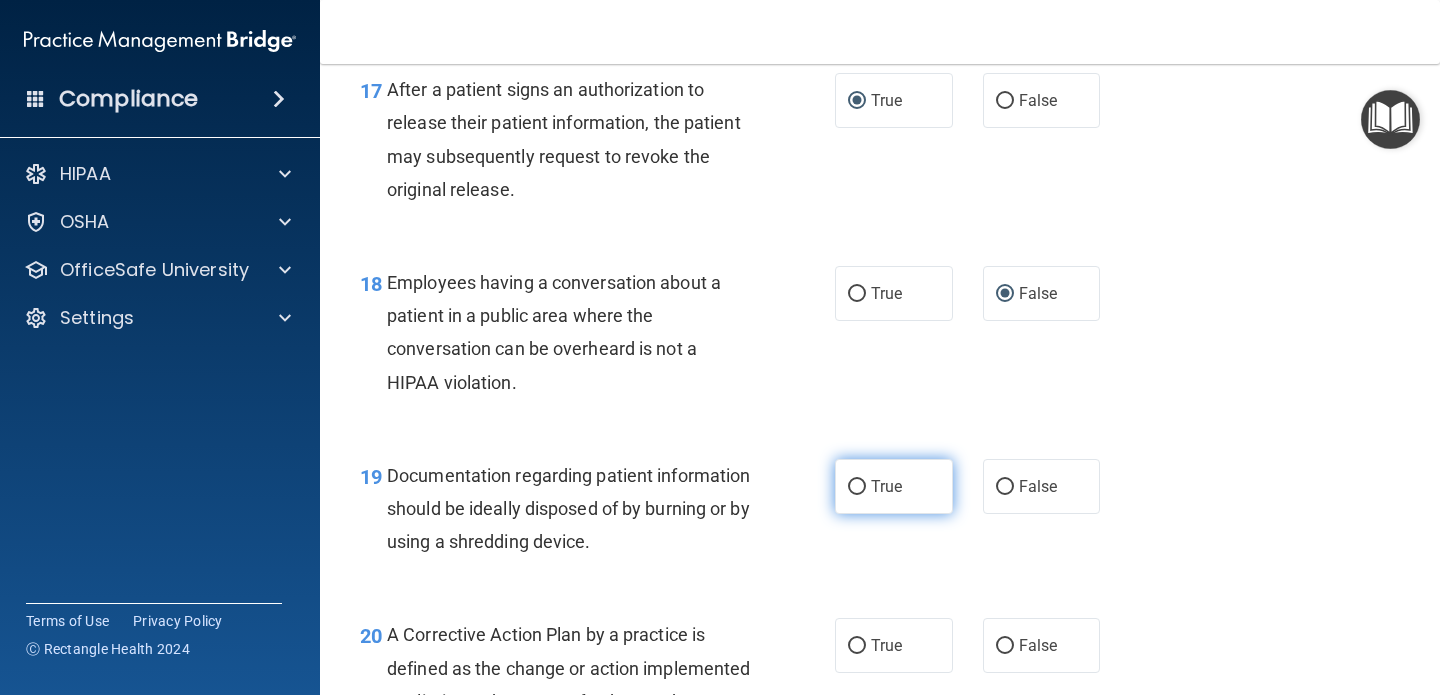 click on "True" at bounding box center [857, 487] 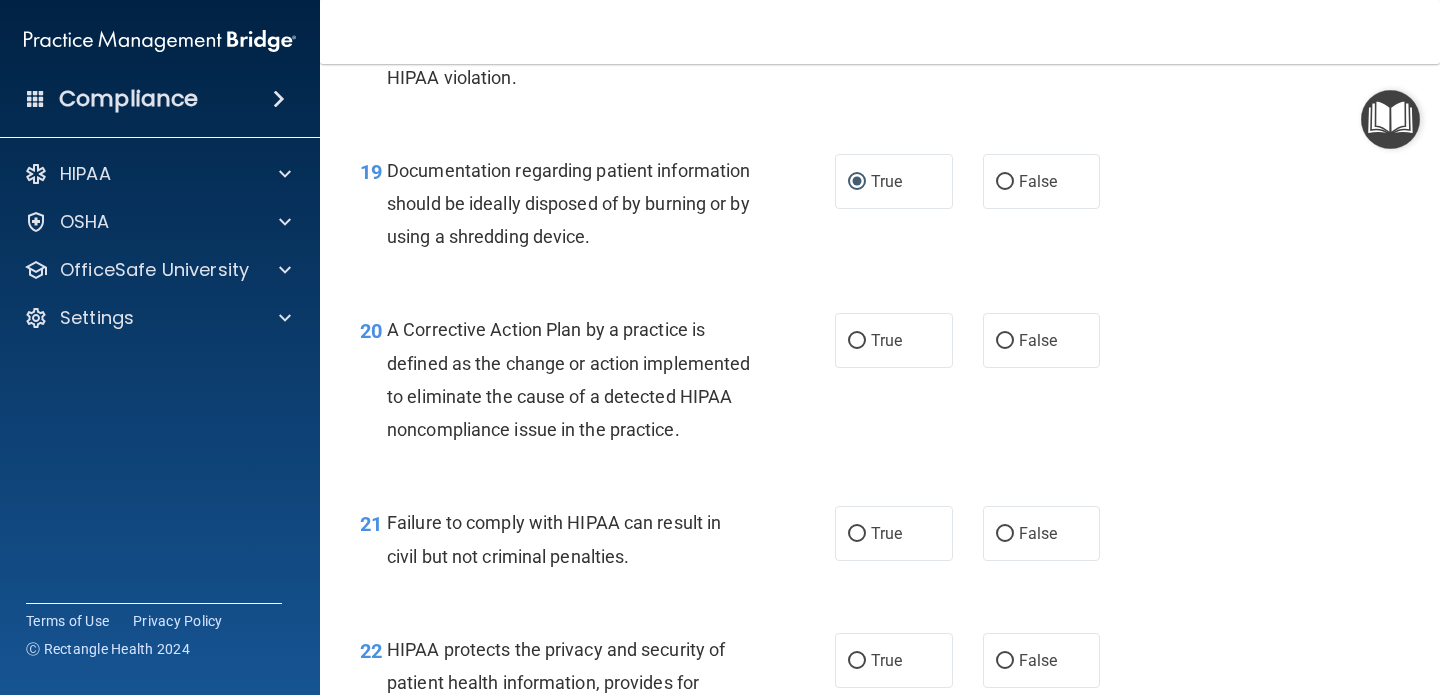 scroll, scrollTop: 3296, scrollLeft: 0, axis: vertical 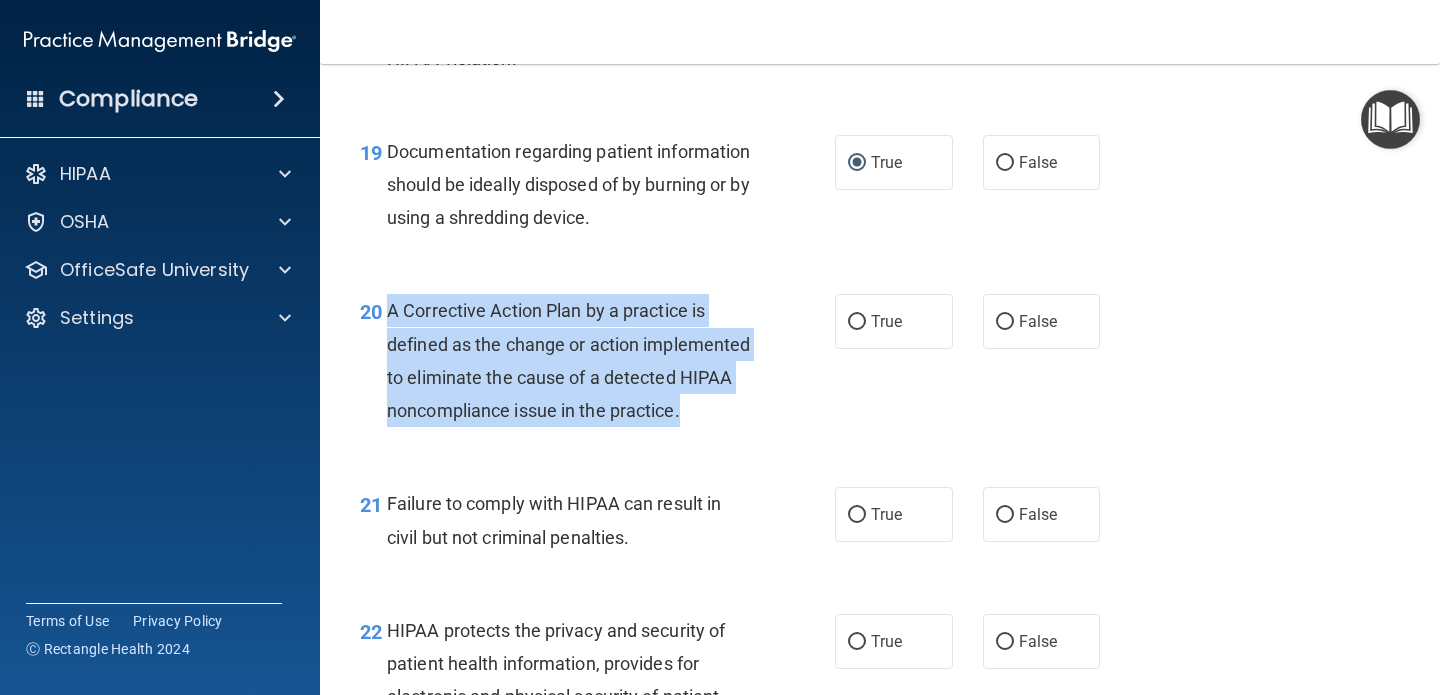 drag, startPoint x: 387, startPoint y: 308, endPoint x: 521, endPoint y: 461, distance: 203.38388 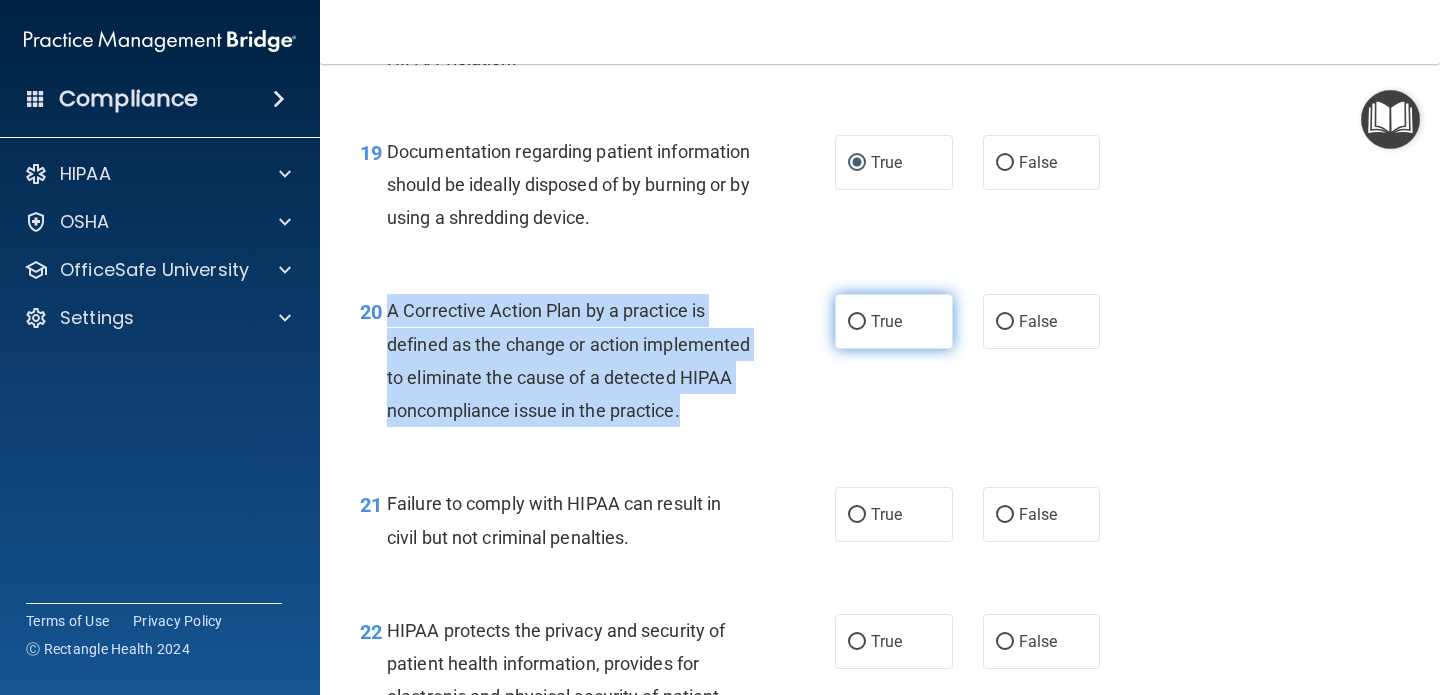 click on "True" at bounding box center (857, 322) 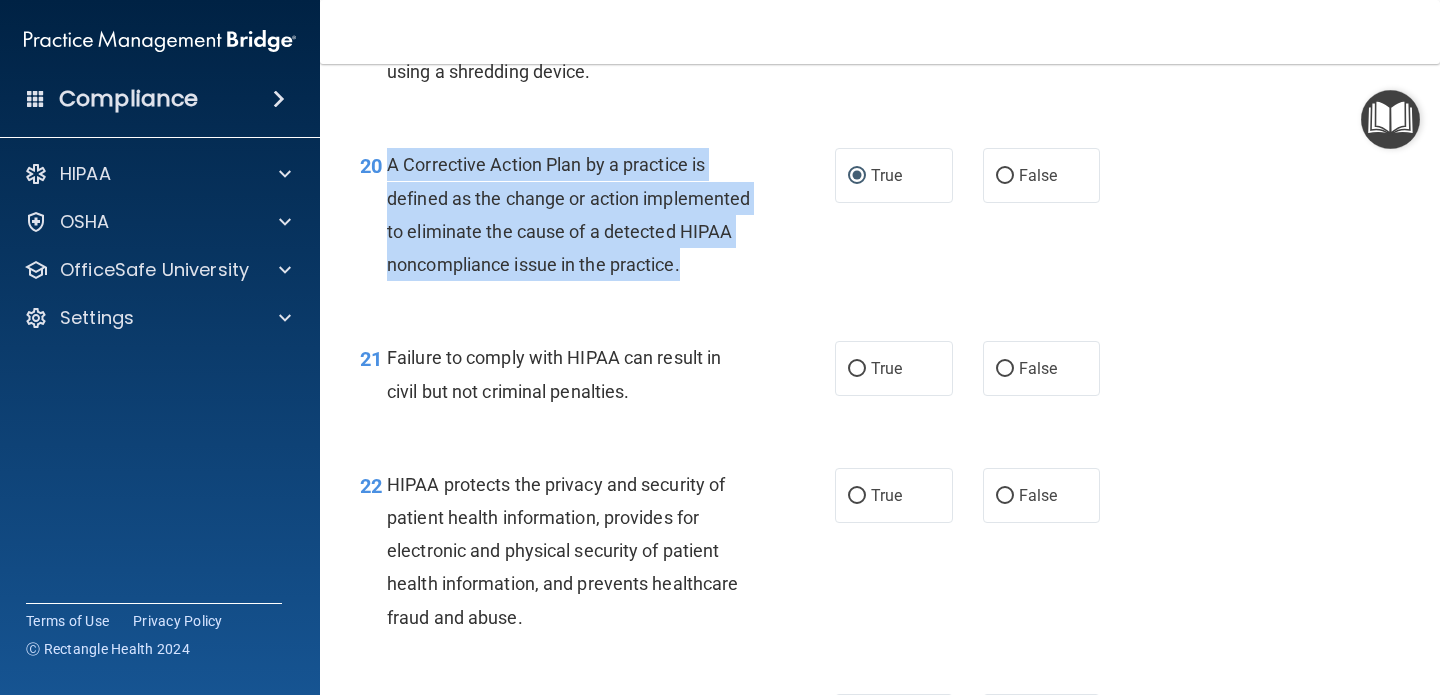 scroll, scrollTop: 3539, scrollLeft: 0, axis: vertical 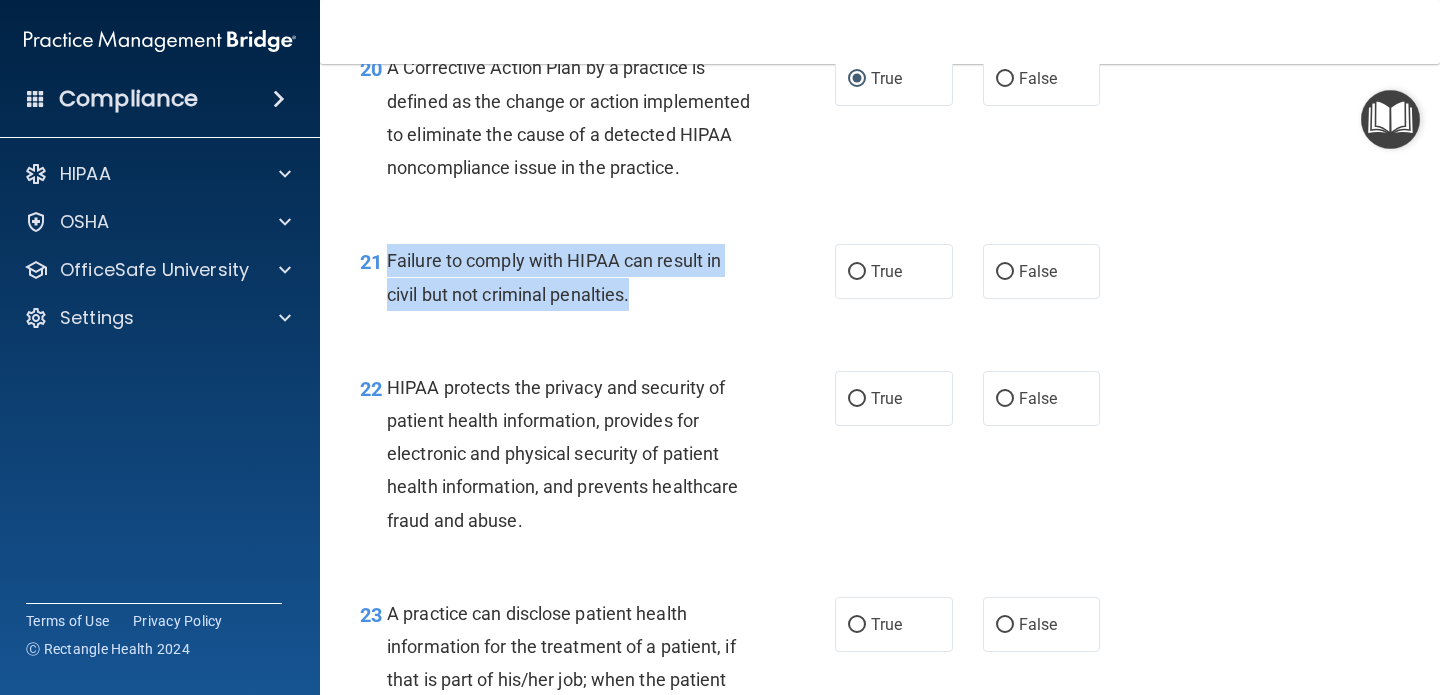 drag, startPoint x: 391, startPoint y: 294, endPoint x: 666, endPoint y: 334, distance: 277.89386 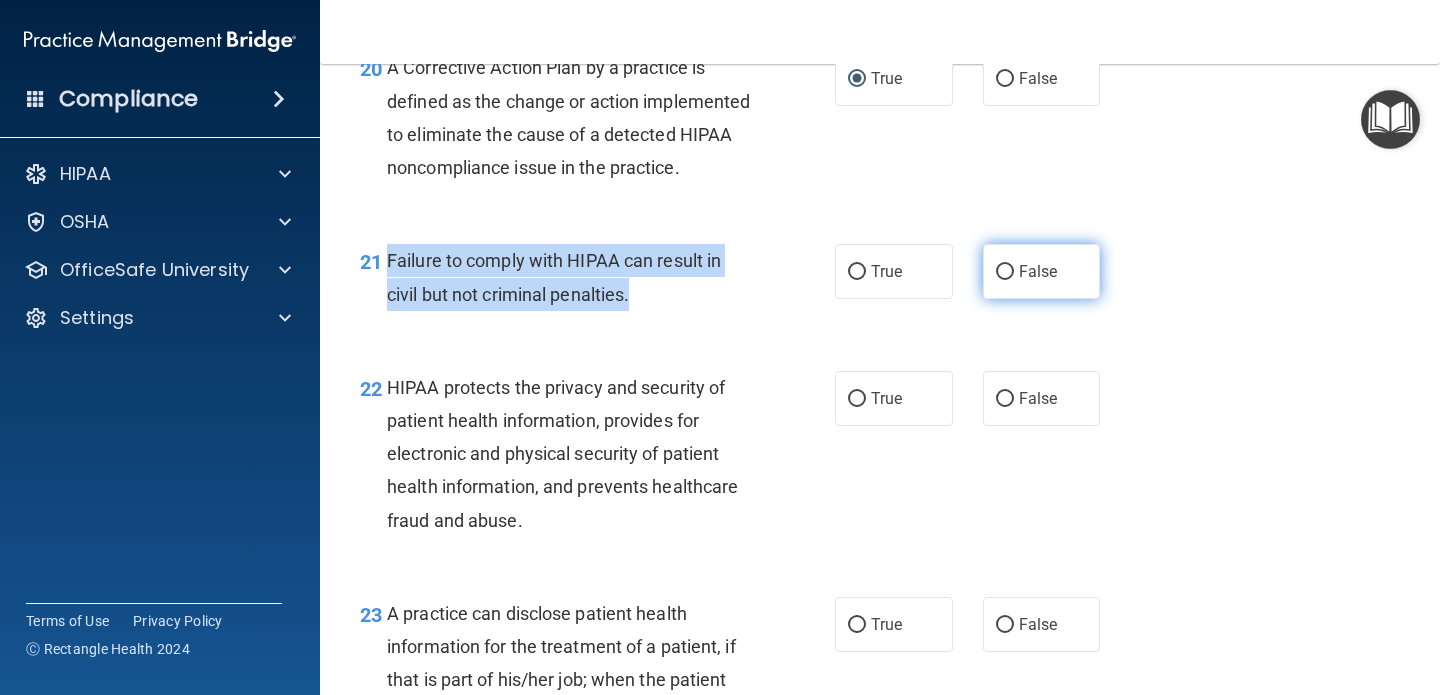 click on "False" at bounding box center [1005, 272] 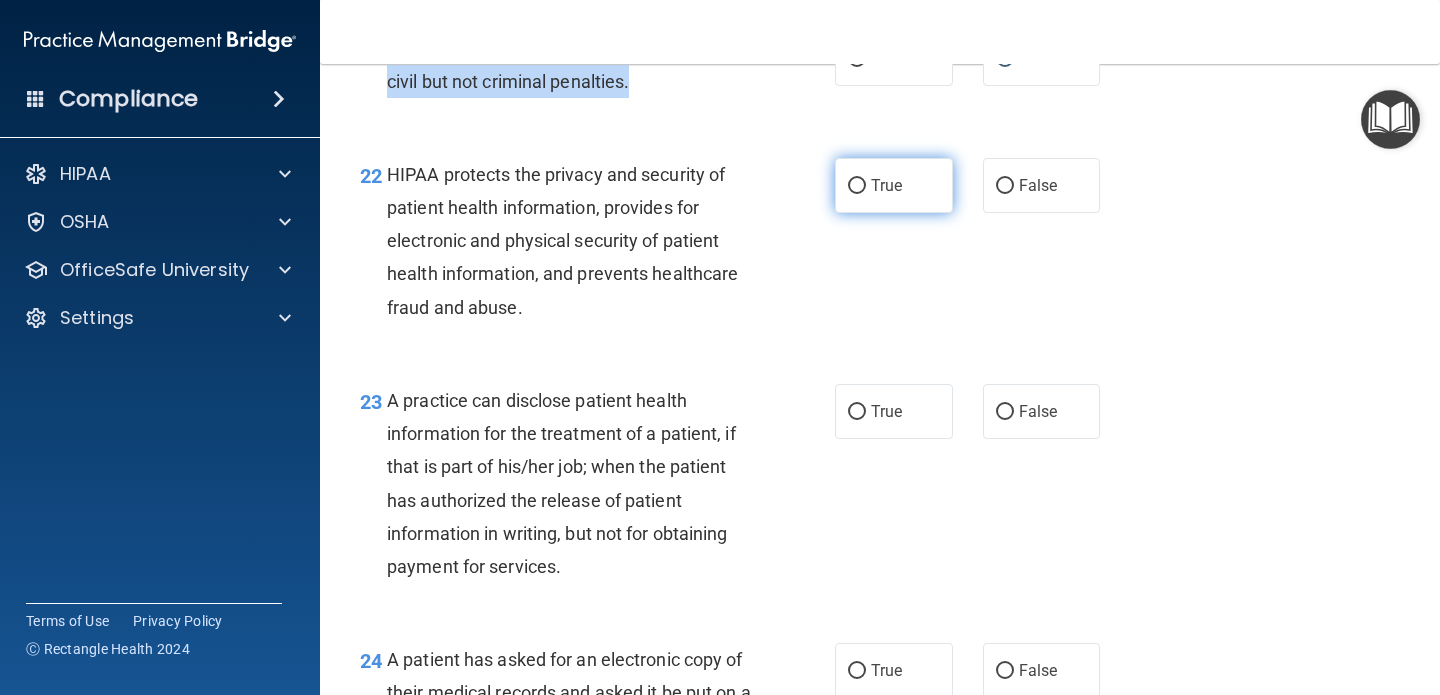 scroll, scrollTop: 3795, scrollLeft: 0, axis: vertical 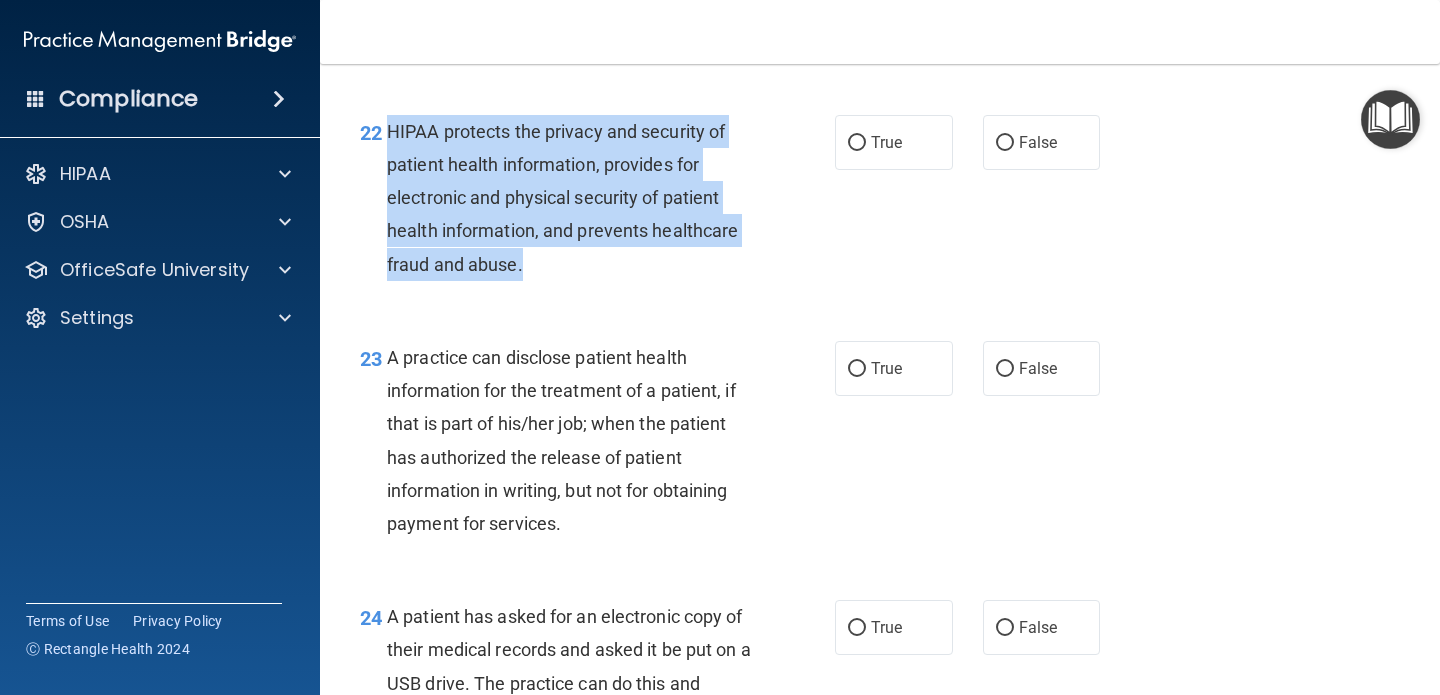 drag, startPoint x: 382, startPoint y: 164, endPoint x: 530, endPoint y: 321, distance: 215.76144 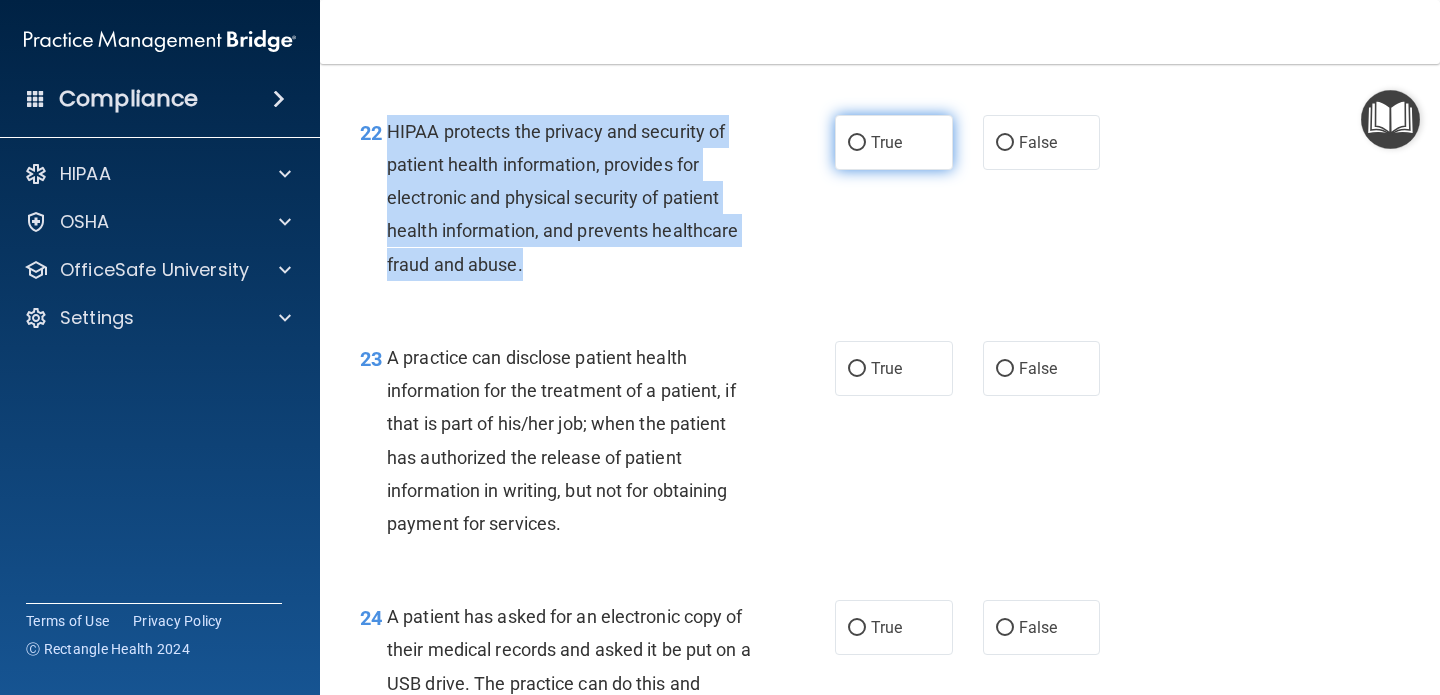 click on "True" at bounding box center [857, 143] 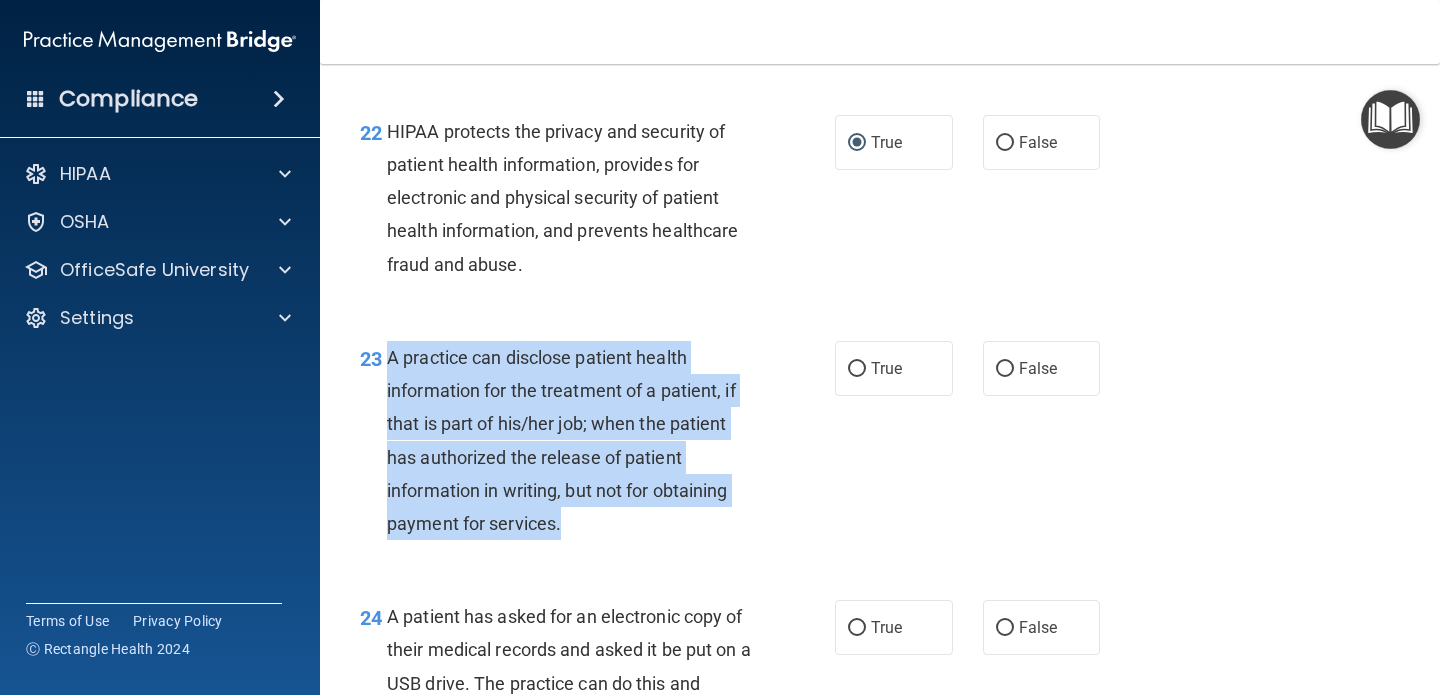 drag, startPoint x: 385, startPoint y: 388, endPoint x: 629, endPoint y: 566, distance: 302.0265 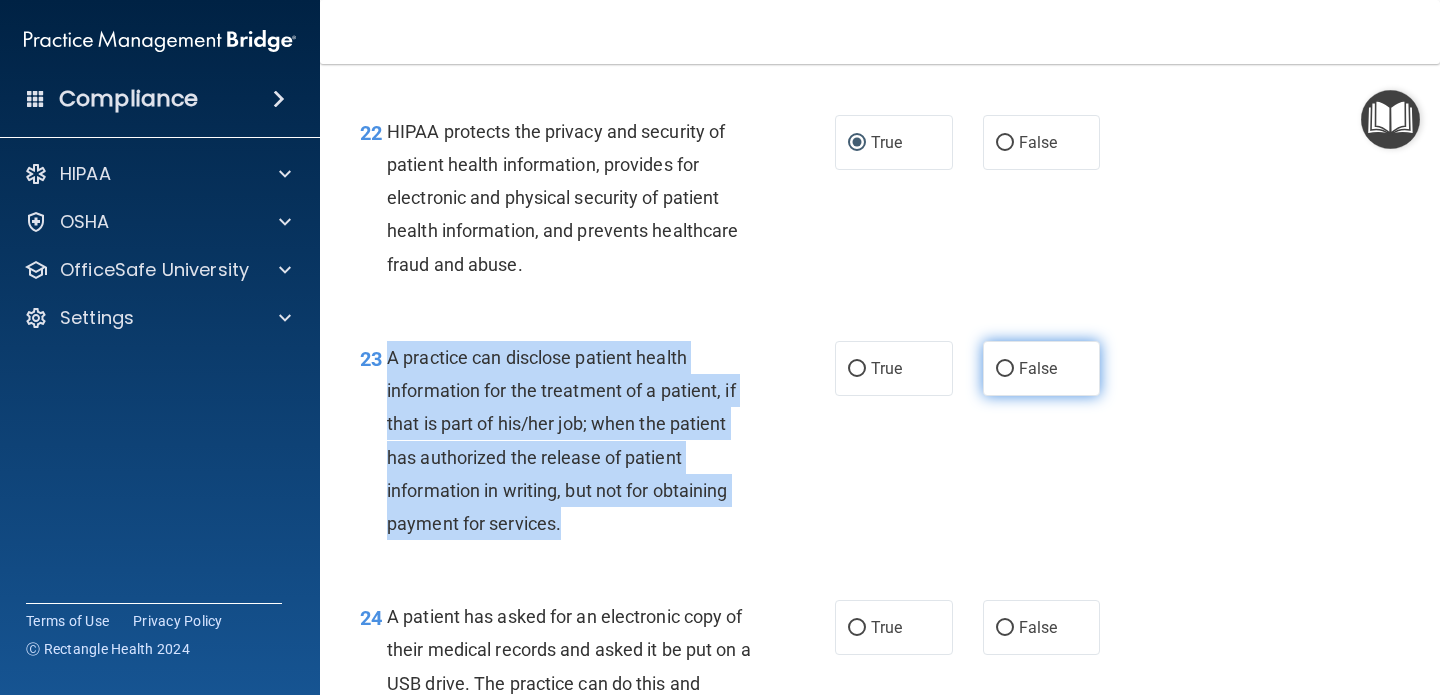 click on "False" at bounding box center [1005, 369] 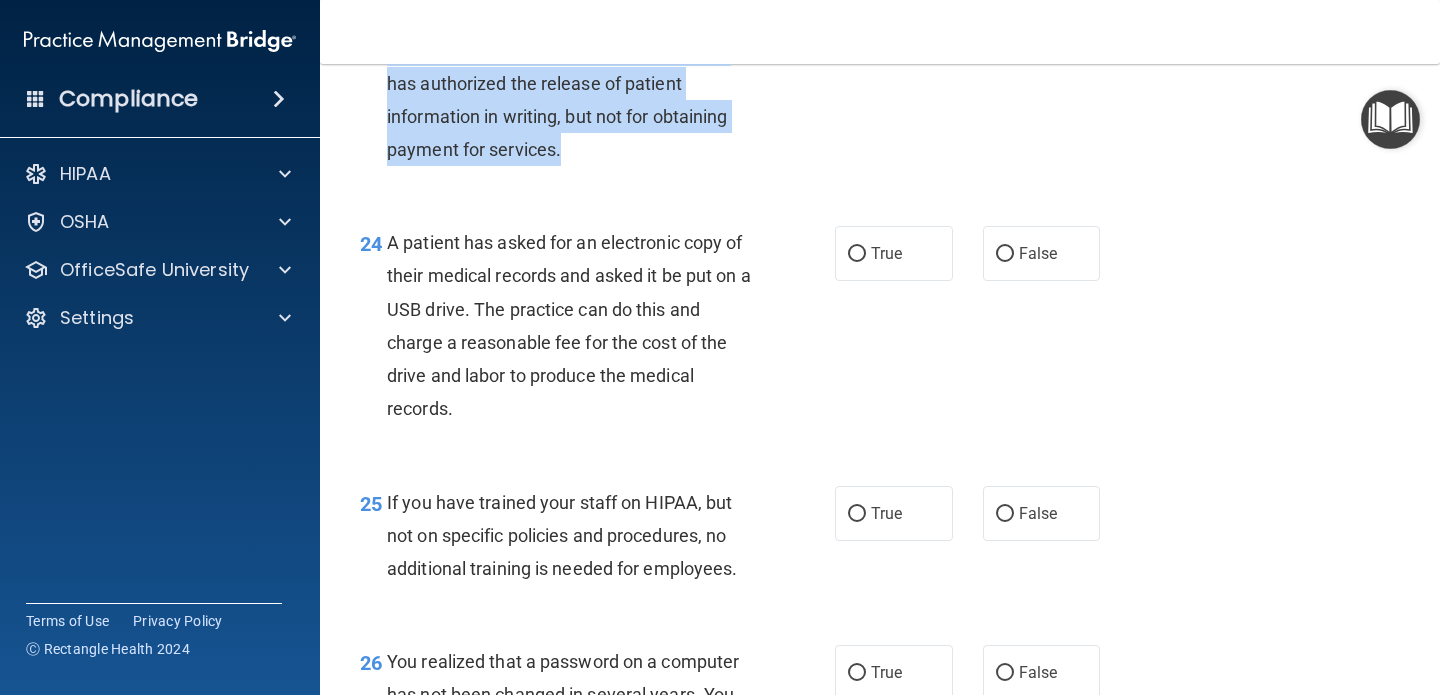 scroll, scrollTop: 4284, scrollLeft: 0, axis: vertical 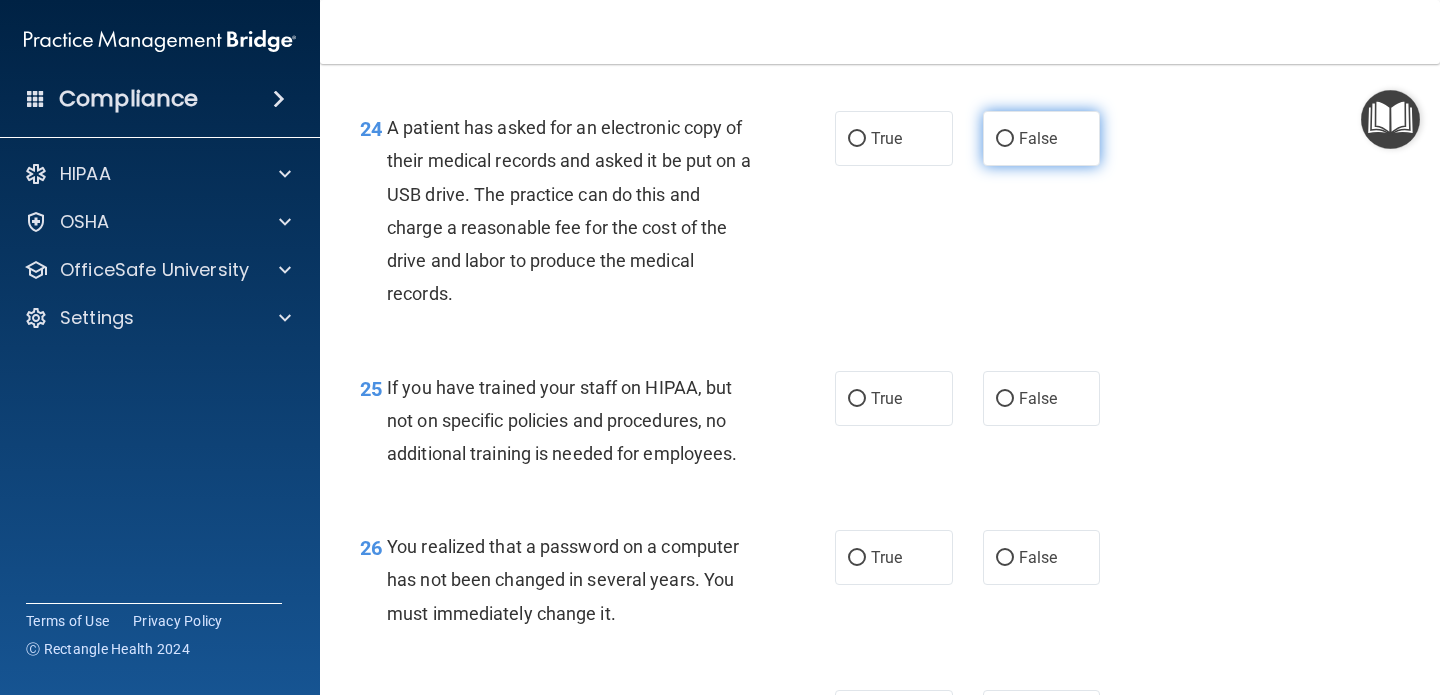 click on "False" at bounding box center [1005, 139] 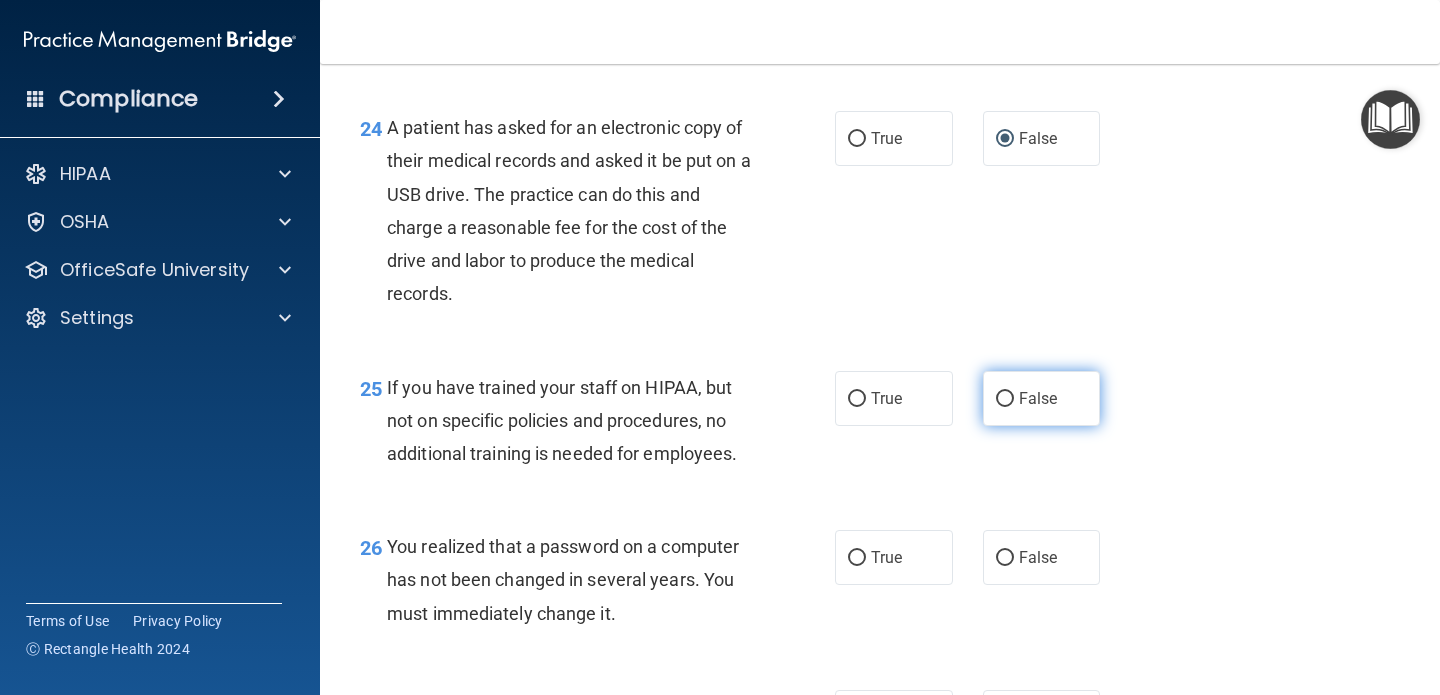 click on "False" at bounding box center (1005, 399) 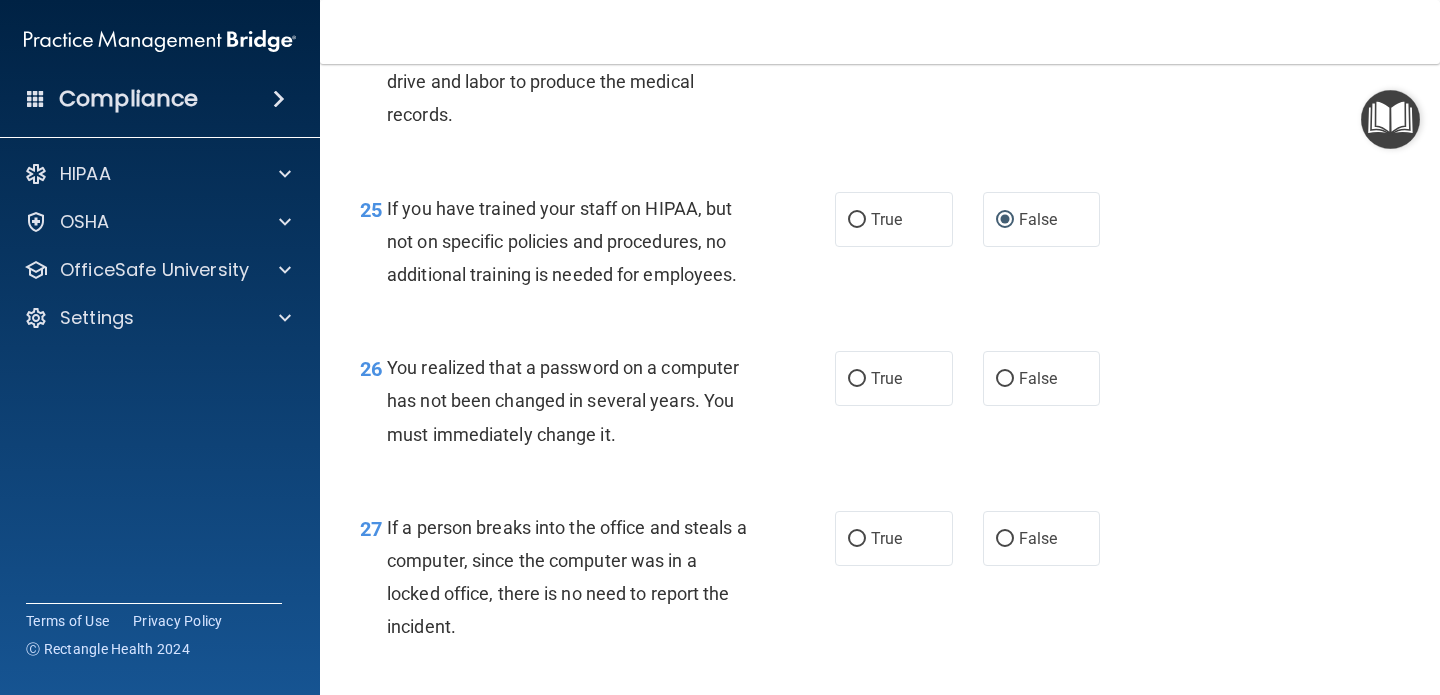 scroll, scrollTop: 4578, scrollLeft: 0, axis: vertical 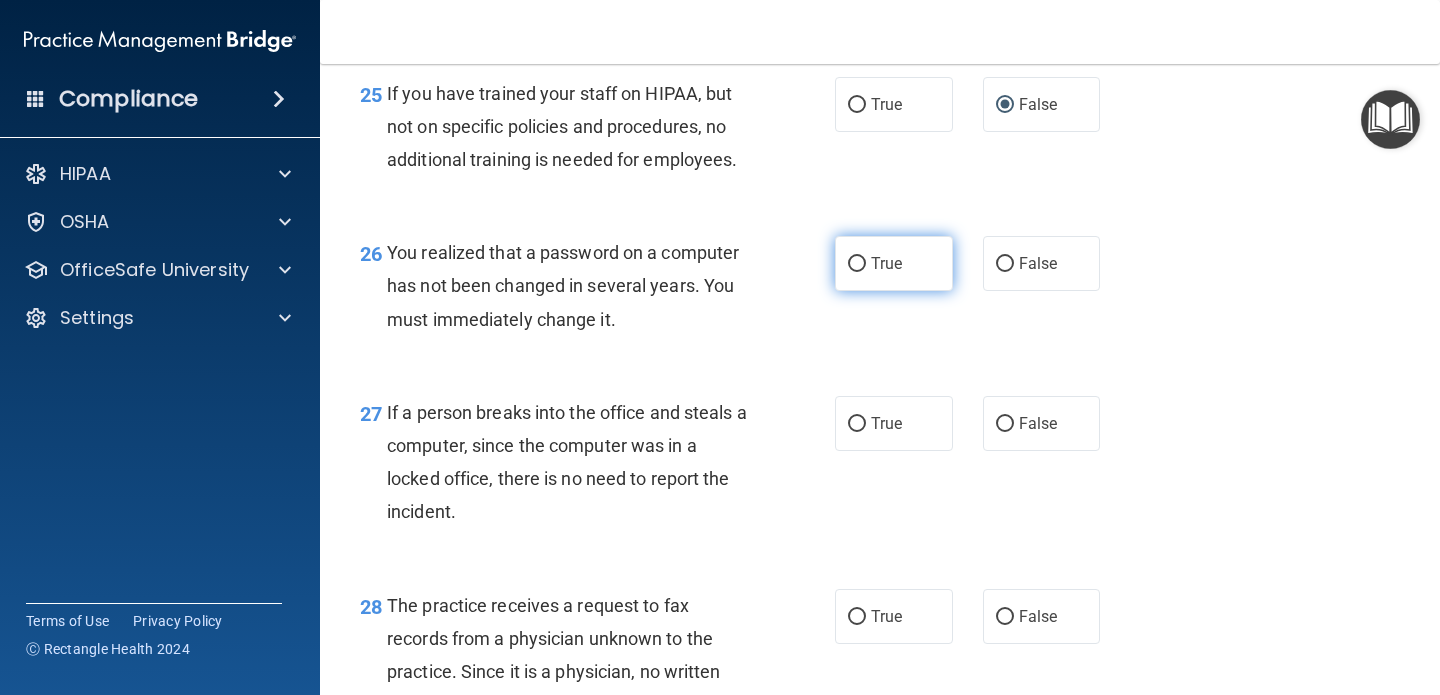 click on "True" at bounding box center (857, 264) 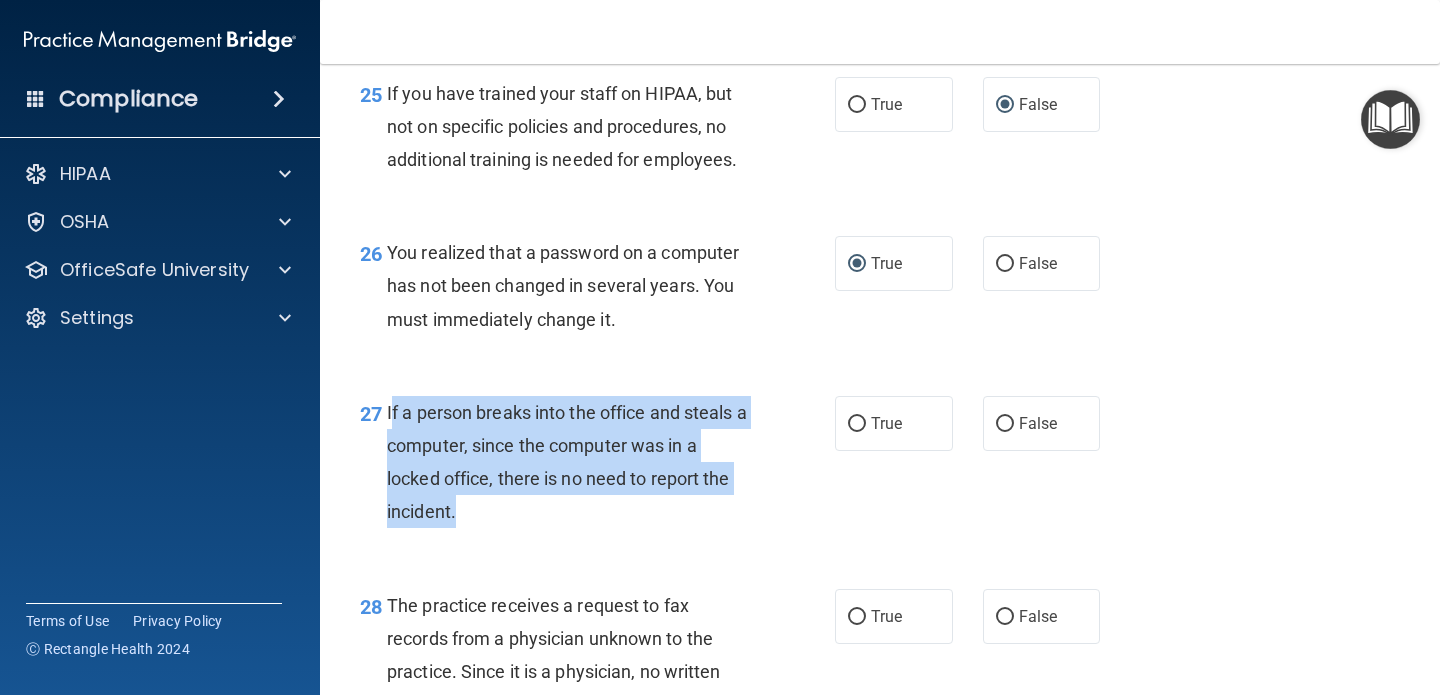 drag, startPoint x: 390, startPoint y: 445, endPoint x: 481, endPoint y: 542, distance: 133.00375 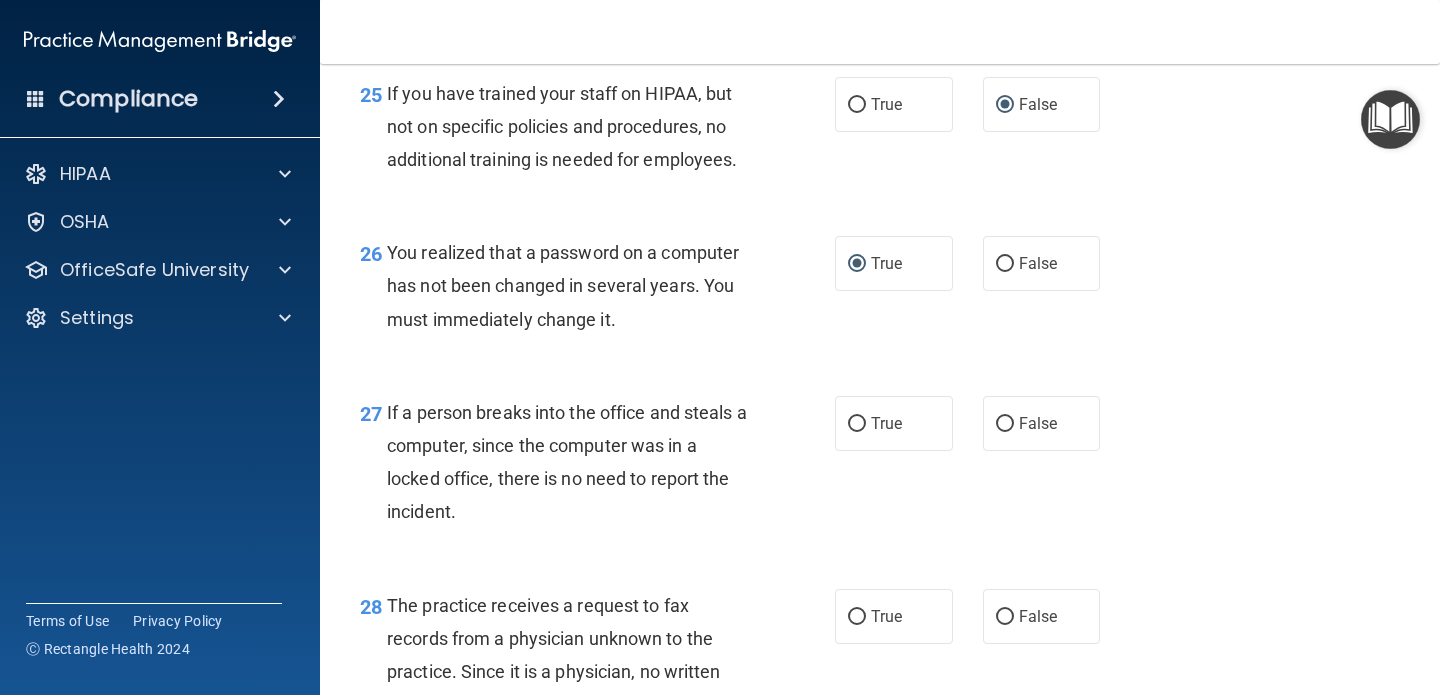 click on "If a person breaks into the office and steals a computer, since the computer was in a locked office, there is no need to report the incident." at bounding box center (576, 462) 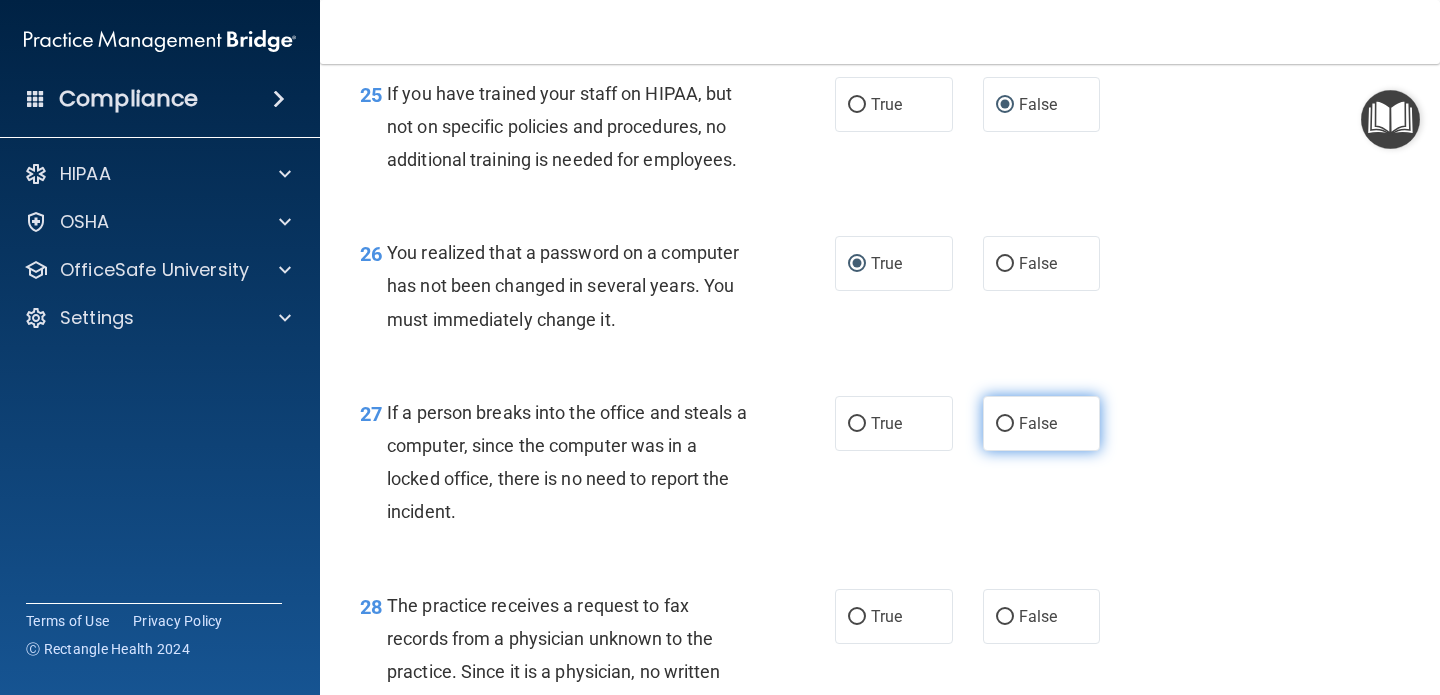 click on "False" at bounding box center (1005, 424) 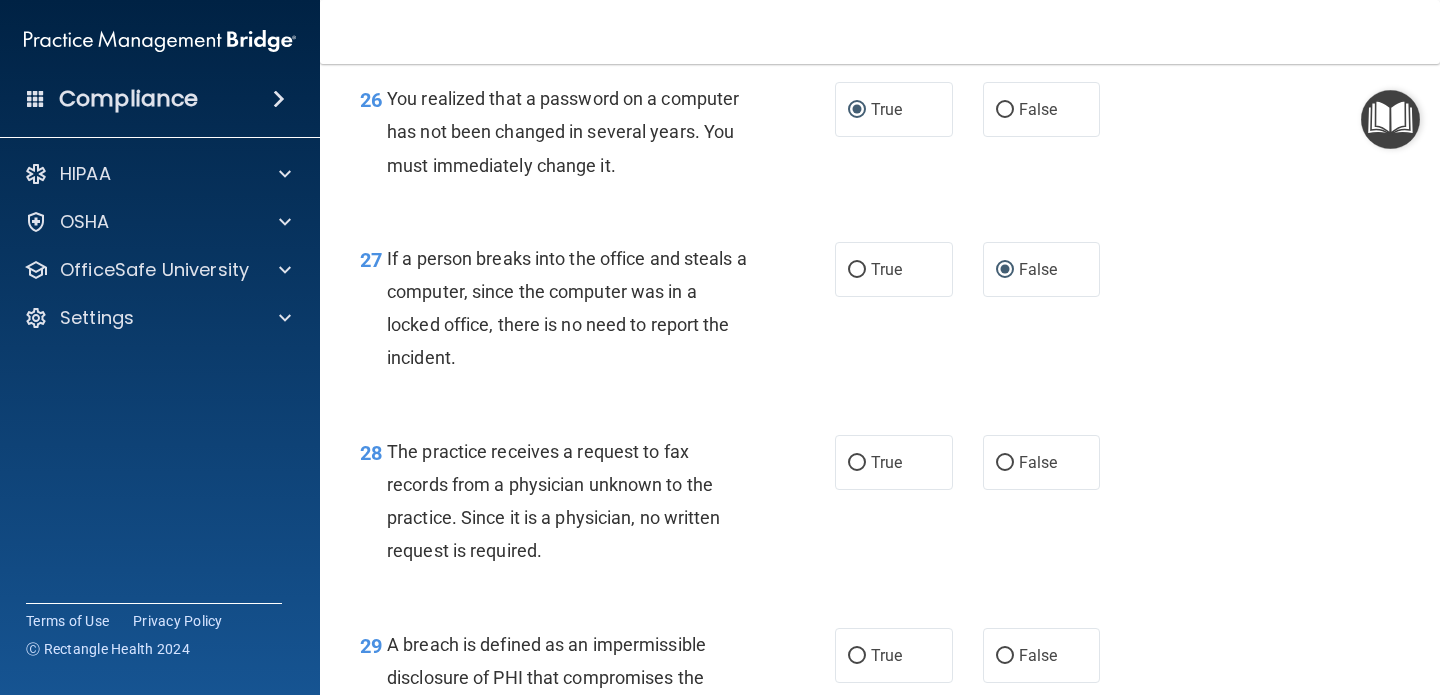 scroll, scrollTop: 4841, scrollLeft: 0, axis: vertical 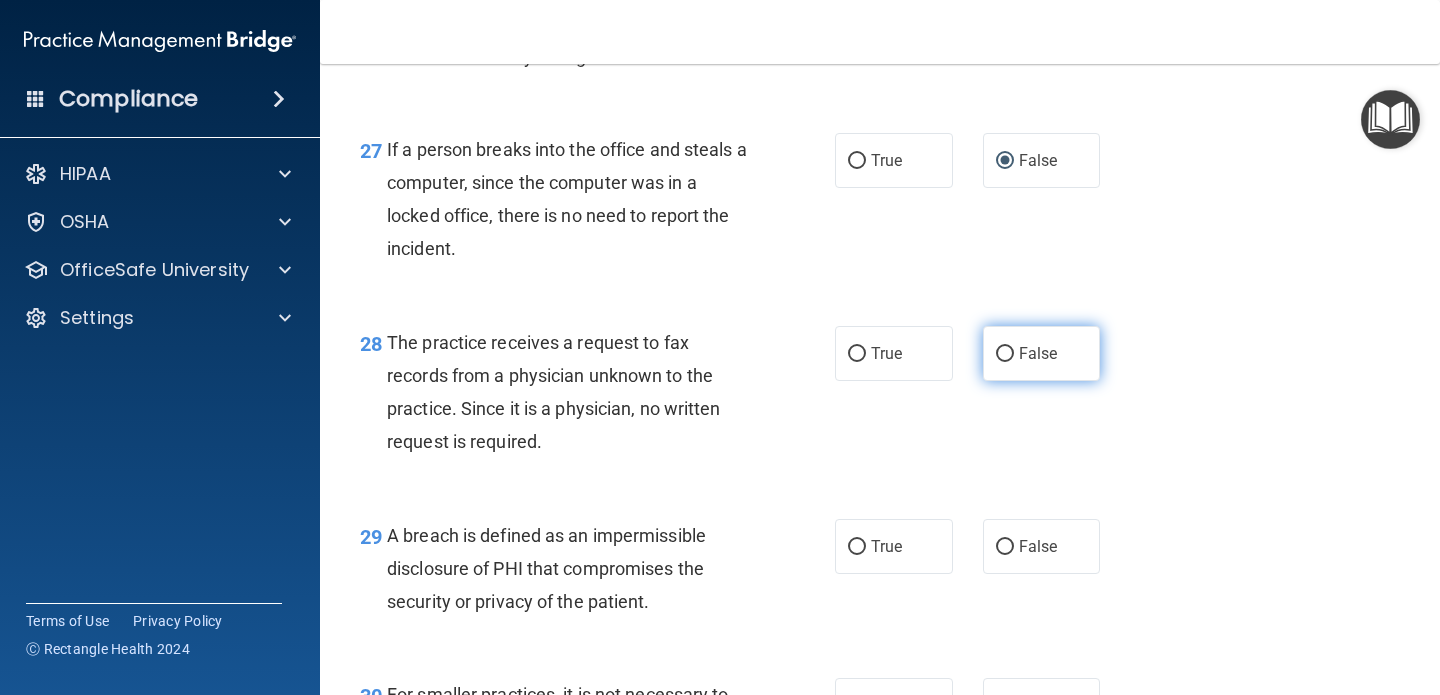 click on "False" at bounding box center (1005, 354) 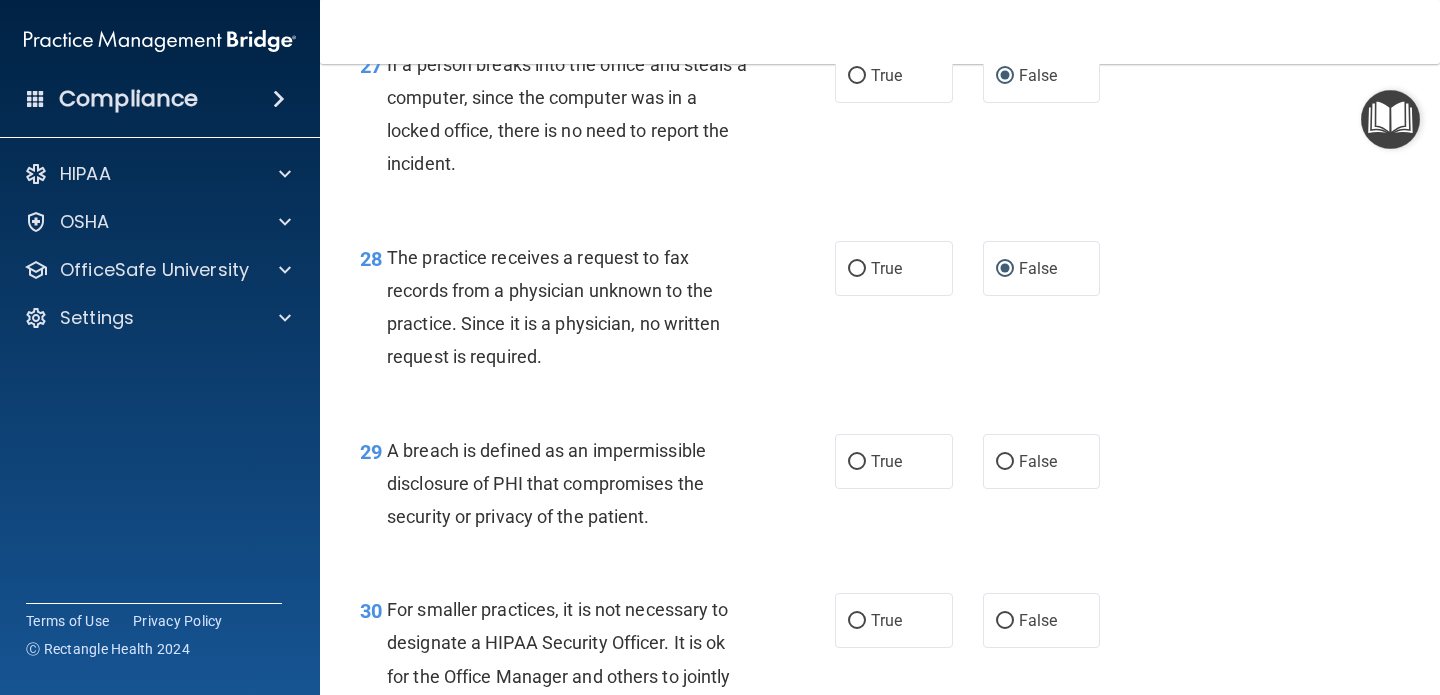 scroll, scrollTop: 4980, scrollLeft: 0, axis: vertical 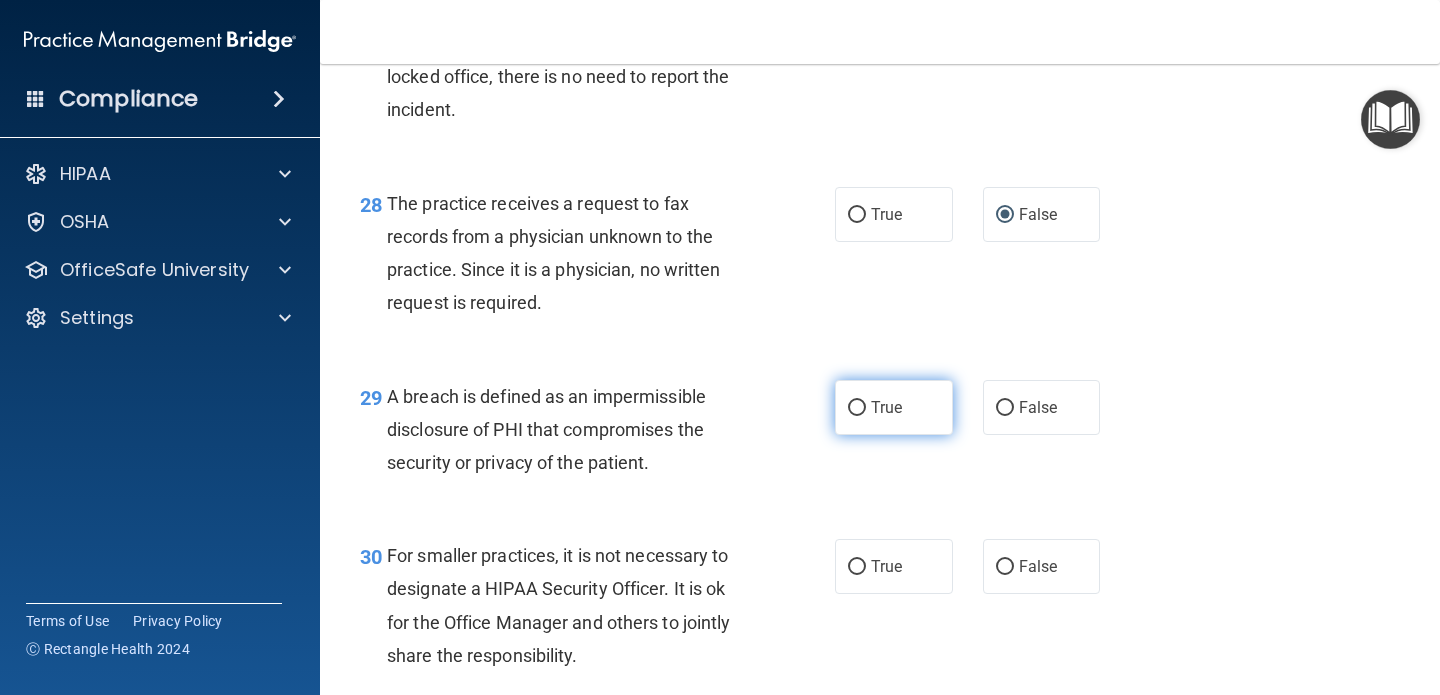 click on "True" at bounding box center (857, 408) 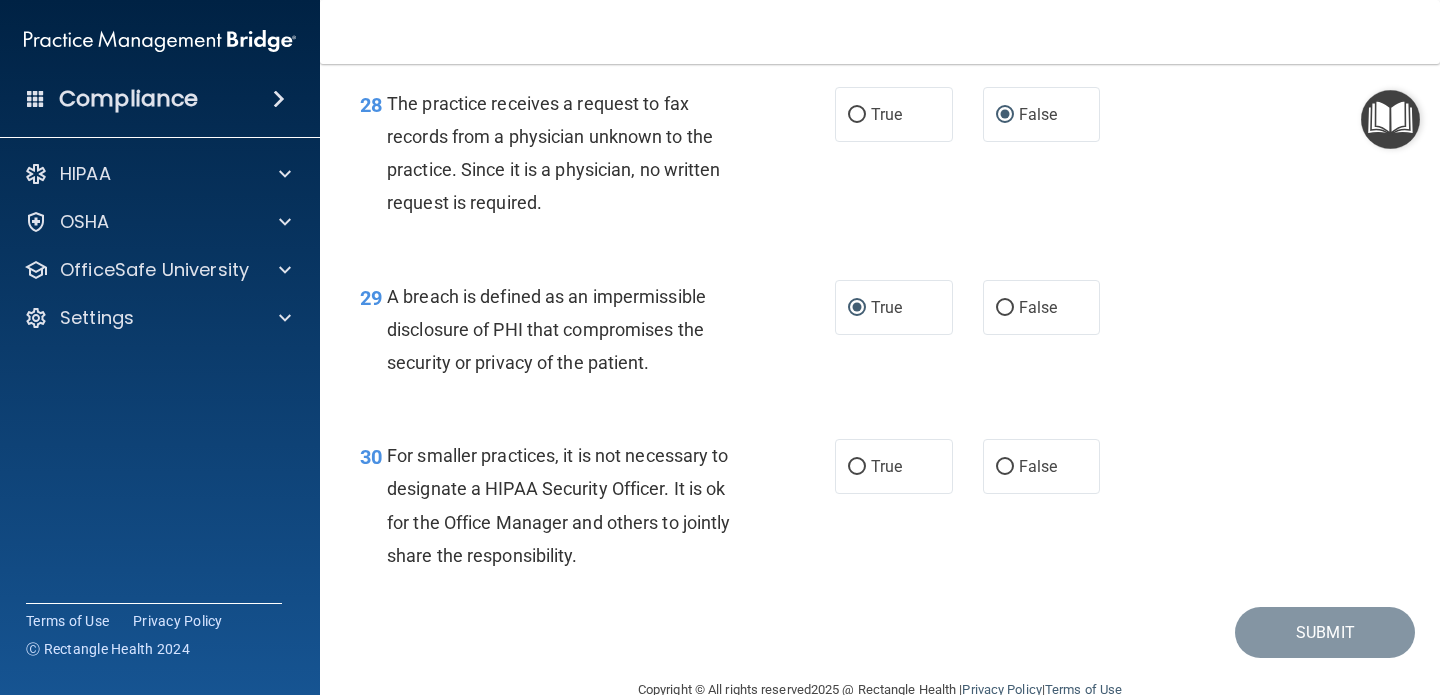 scroll, scrollTop: 5157, scrollLeft: 0, axis: vertical 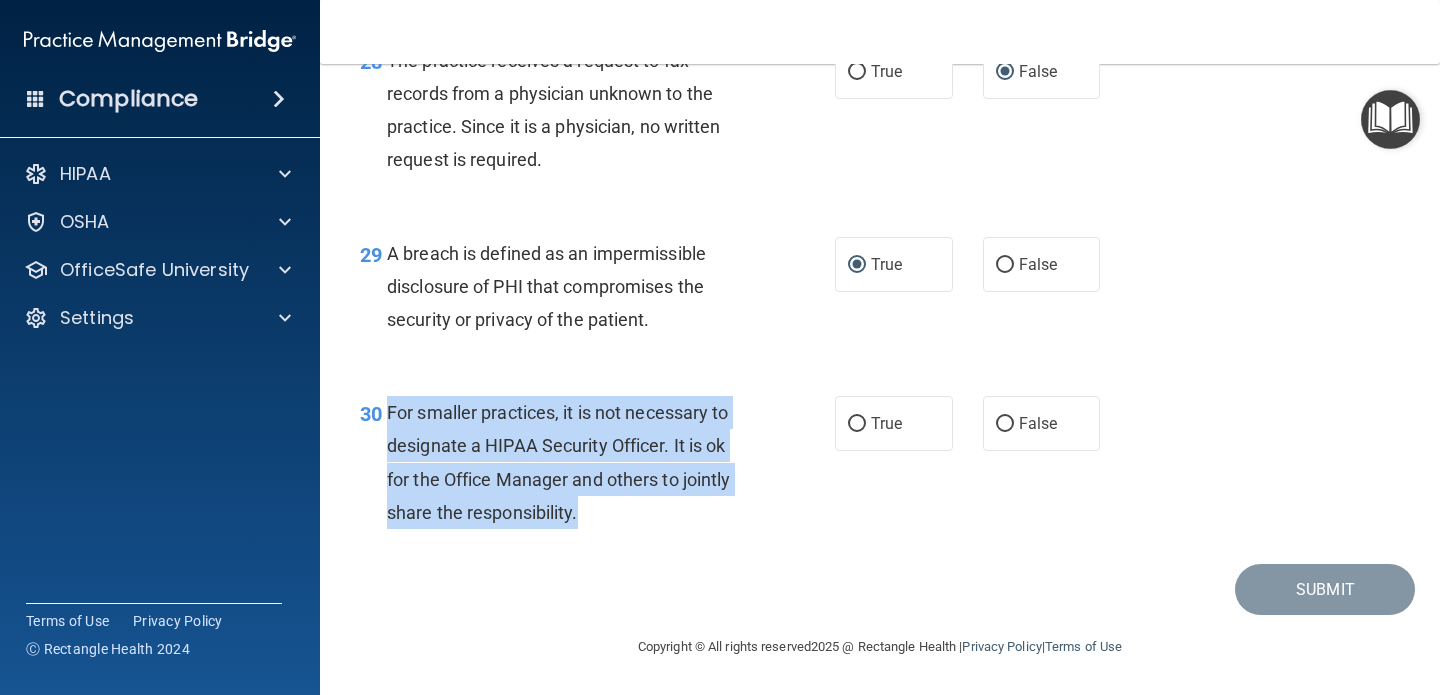 drag, startPoint x: 390, startPoint y: 411, endPoint x: 704, endPoint y: 520, distance: 332.3808 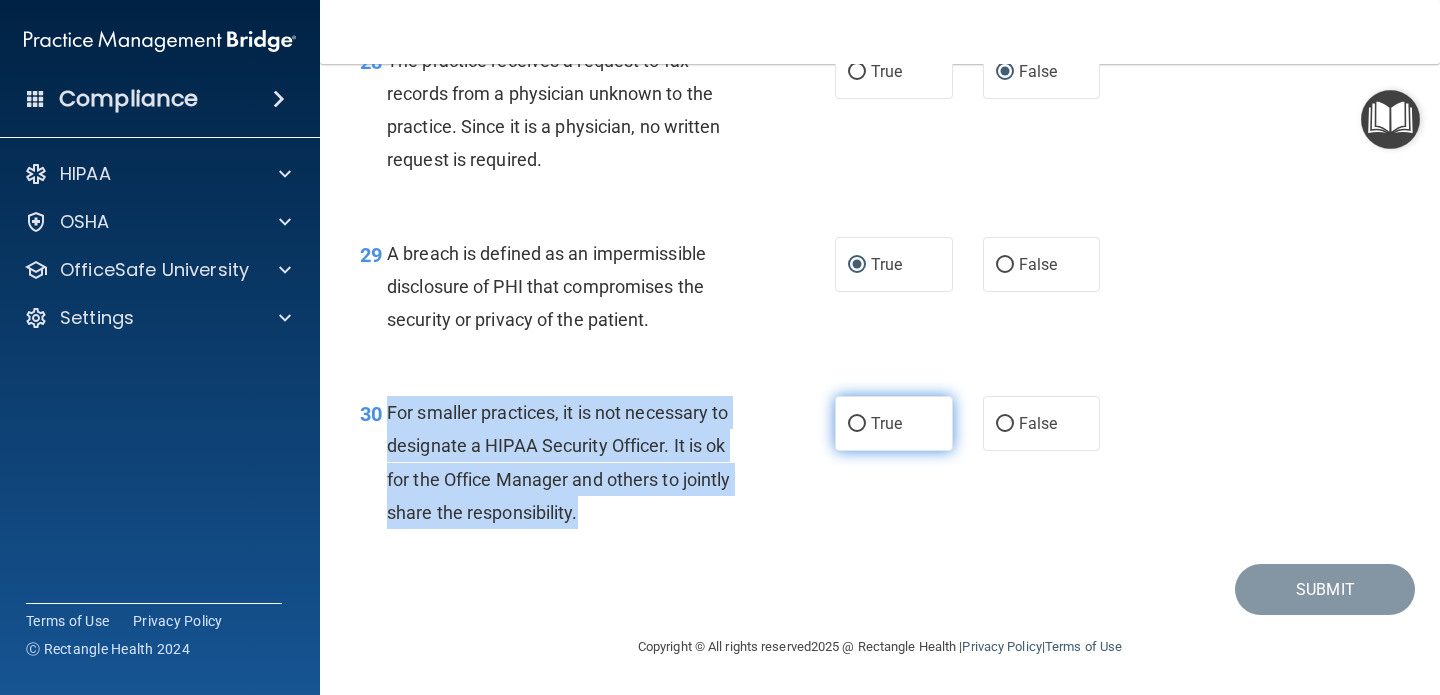 click on "True" at bounding box center [857, 424] 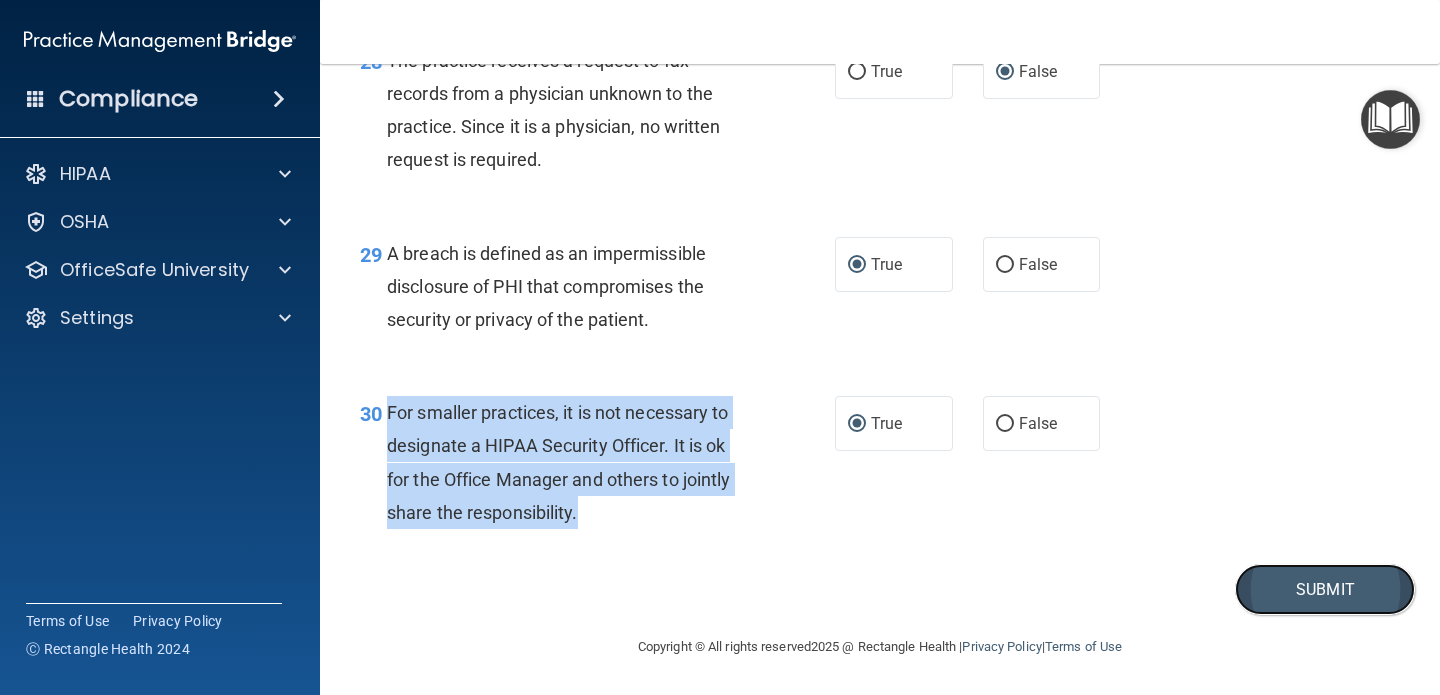 click on "Submit" at bounding box center [1325, 589] 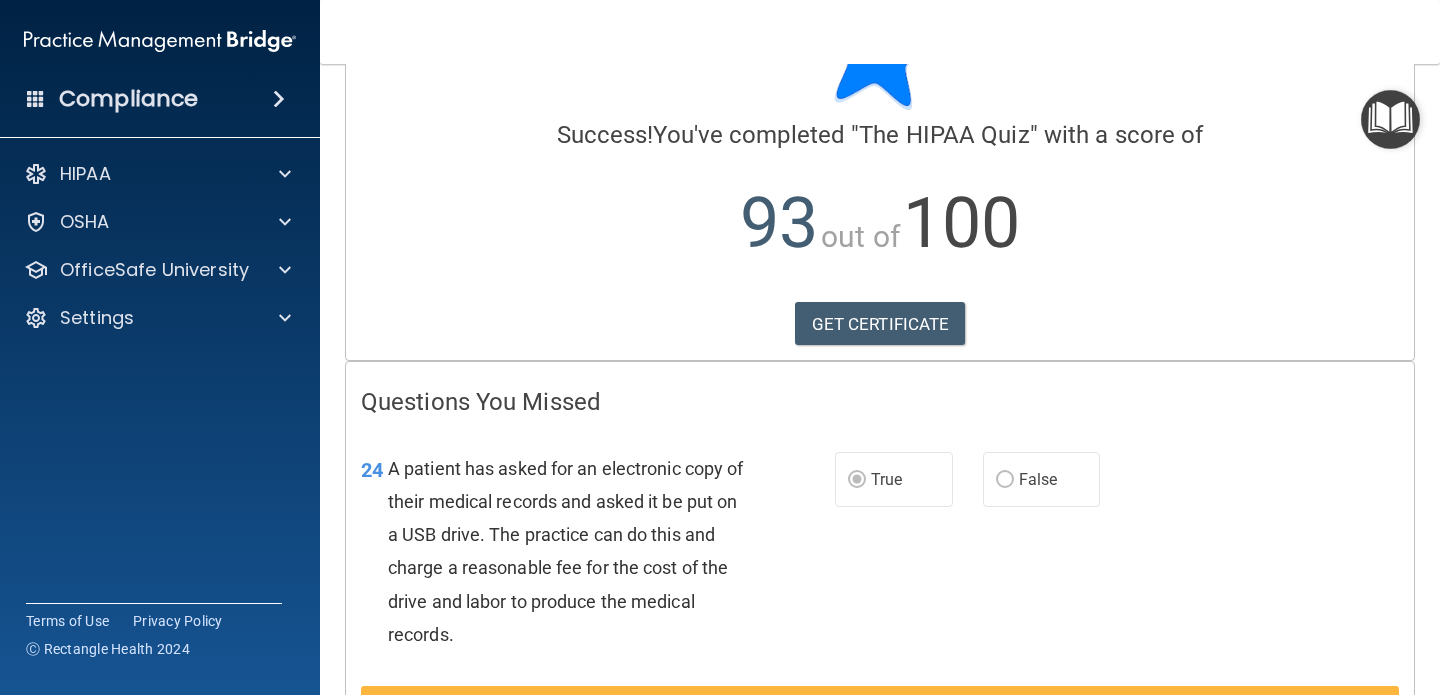 scroll, scrollTop: 155, scrollLeft: 0, axis: vertical 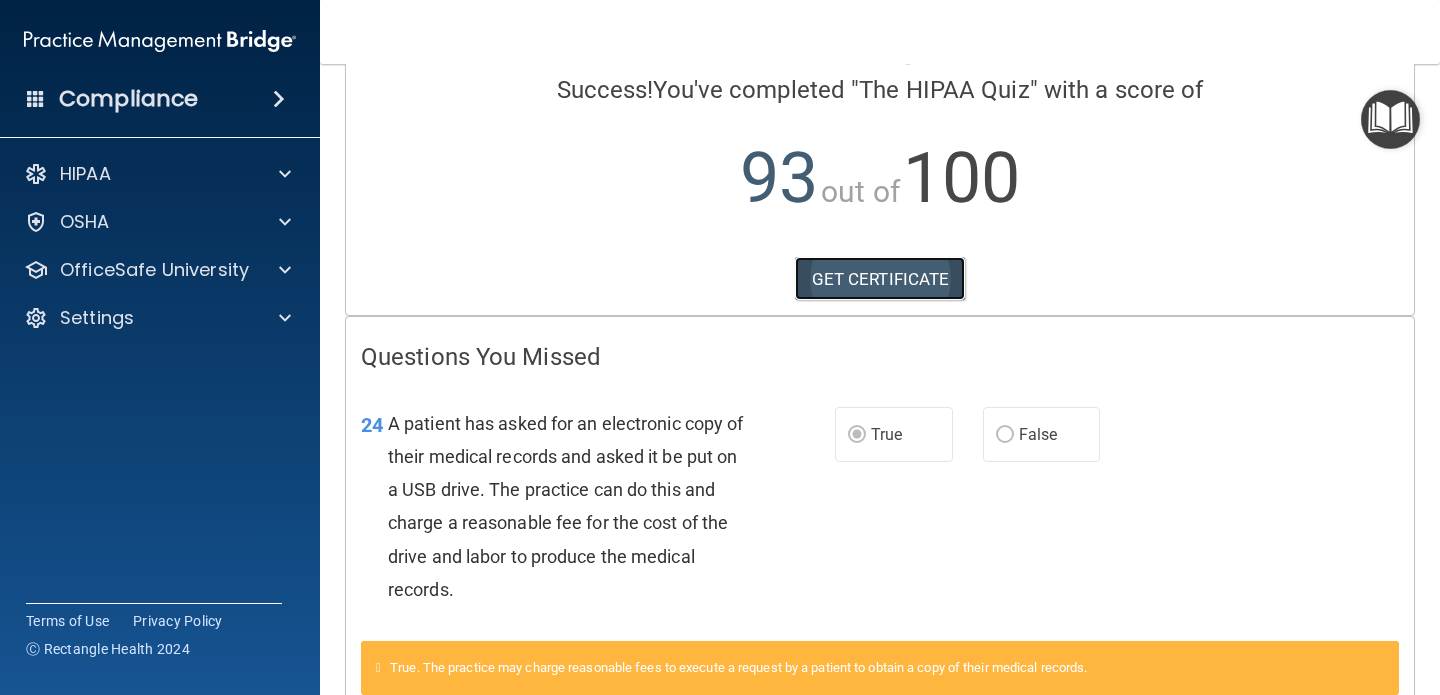 click on "GET CERTIFICATE" at bounding box center (880, 279) 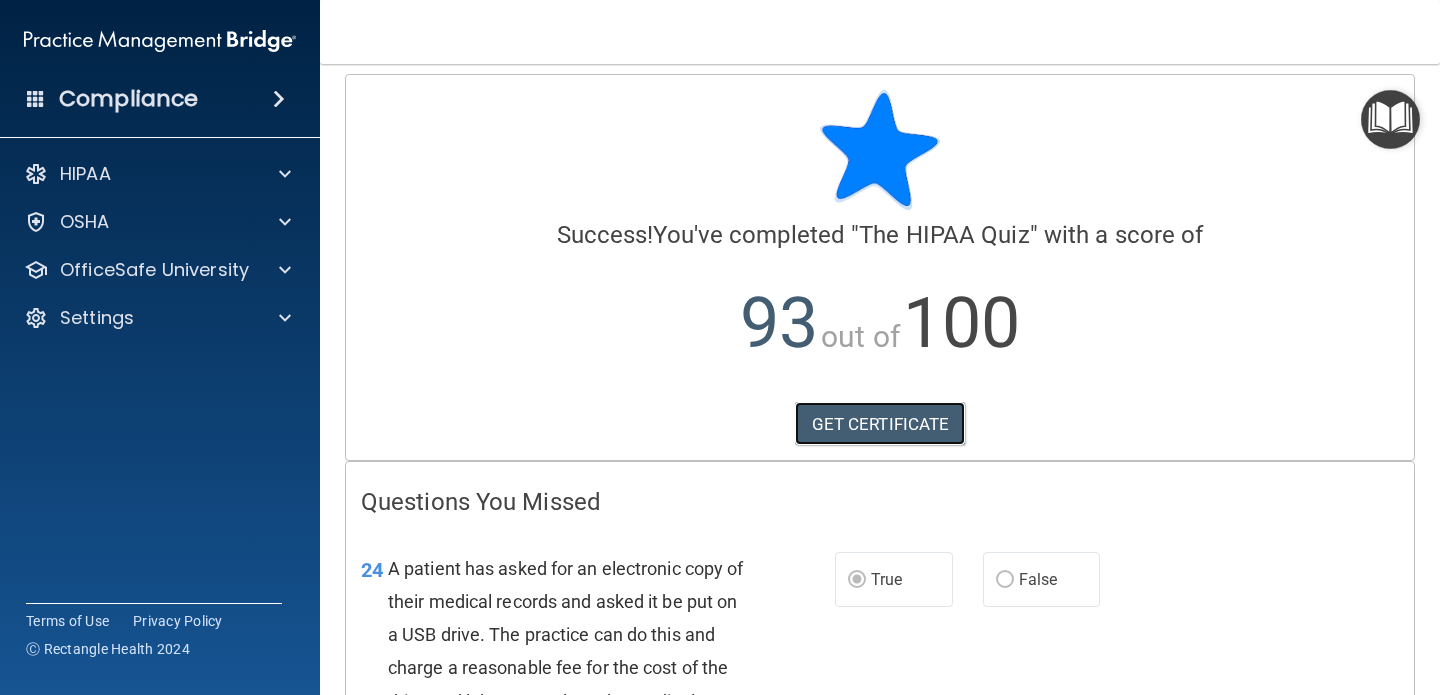 scroll, scrollTop: 0, scrollLeft: 0, axis: both 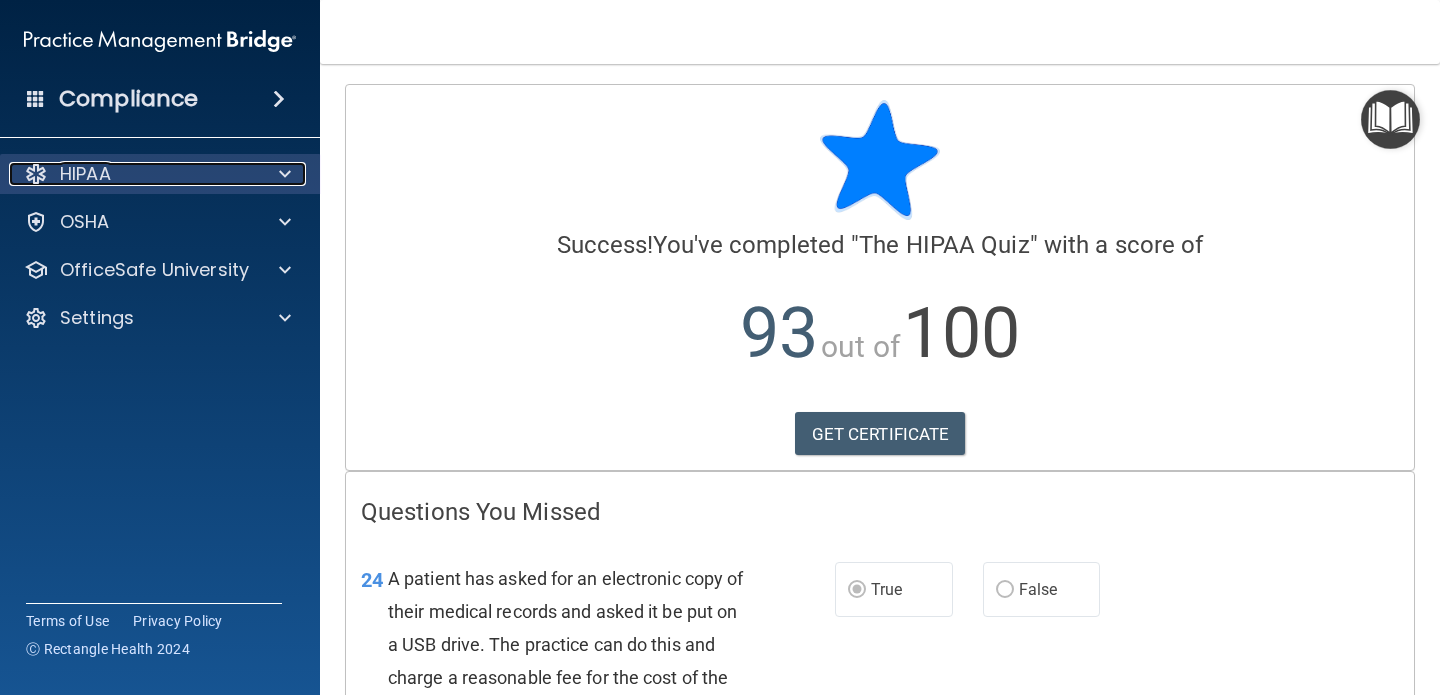 click on "HIPAA" at bounding box center (133, 174) 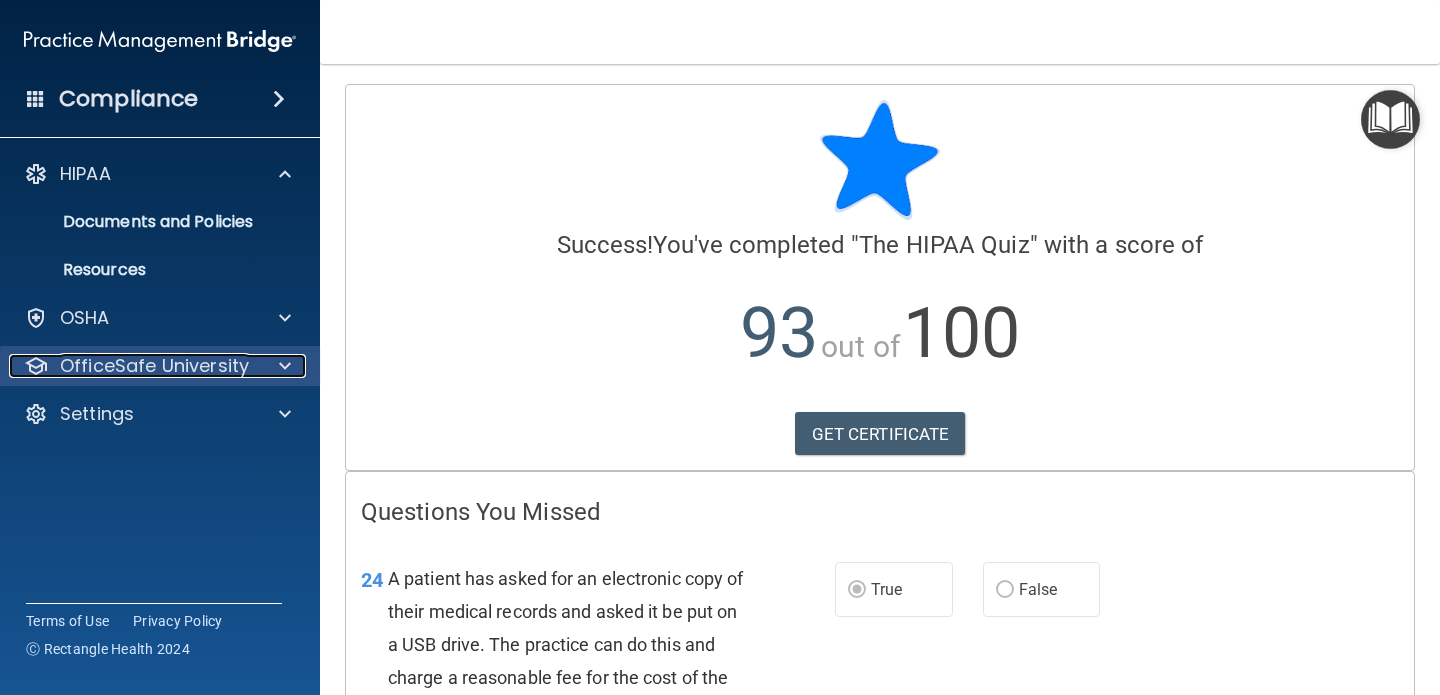 click on "OfficeSafe University" at bounding box center [154, 366] 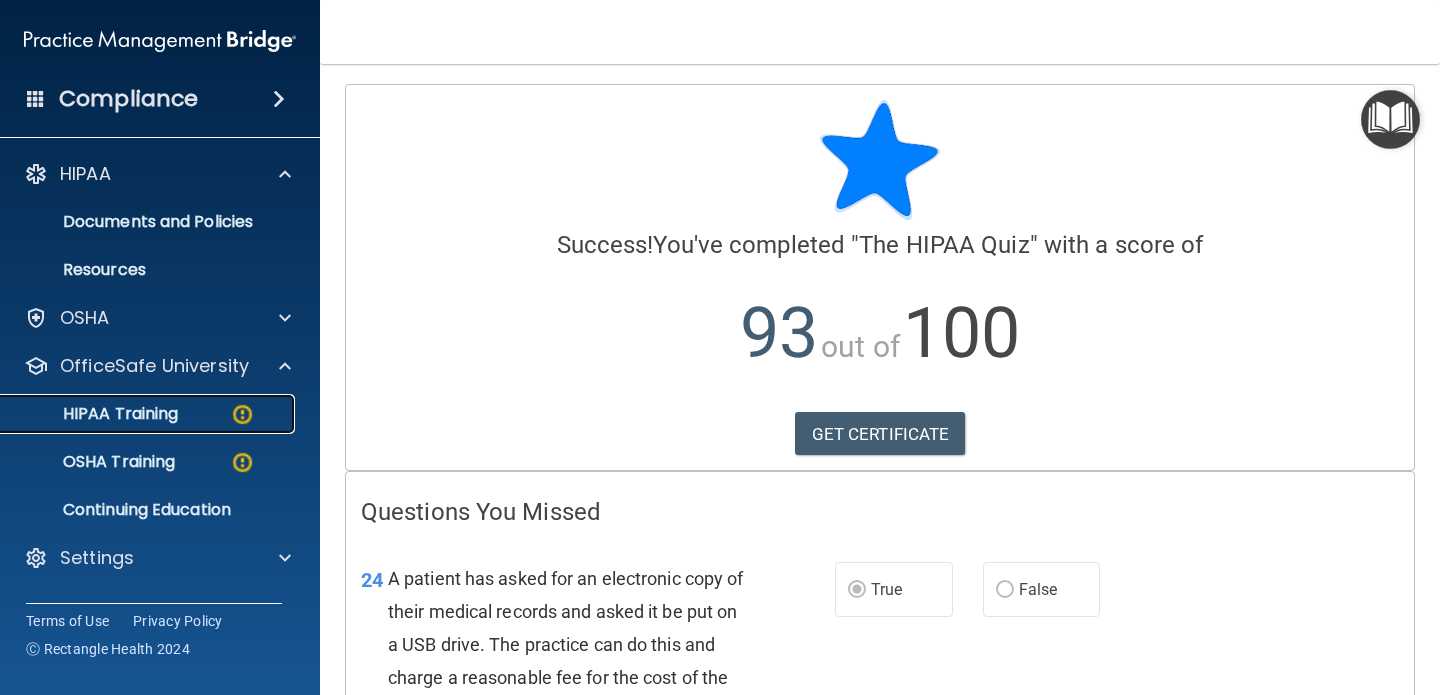 click on "HIPAA Training" at bounding box center (95, 414) 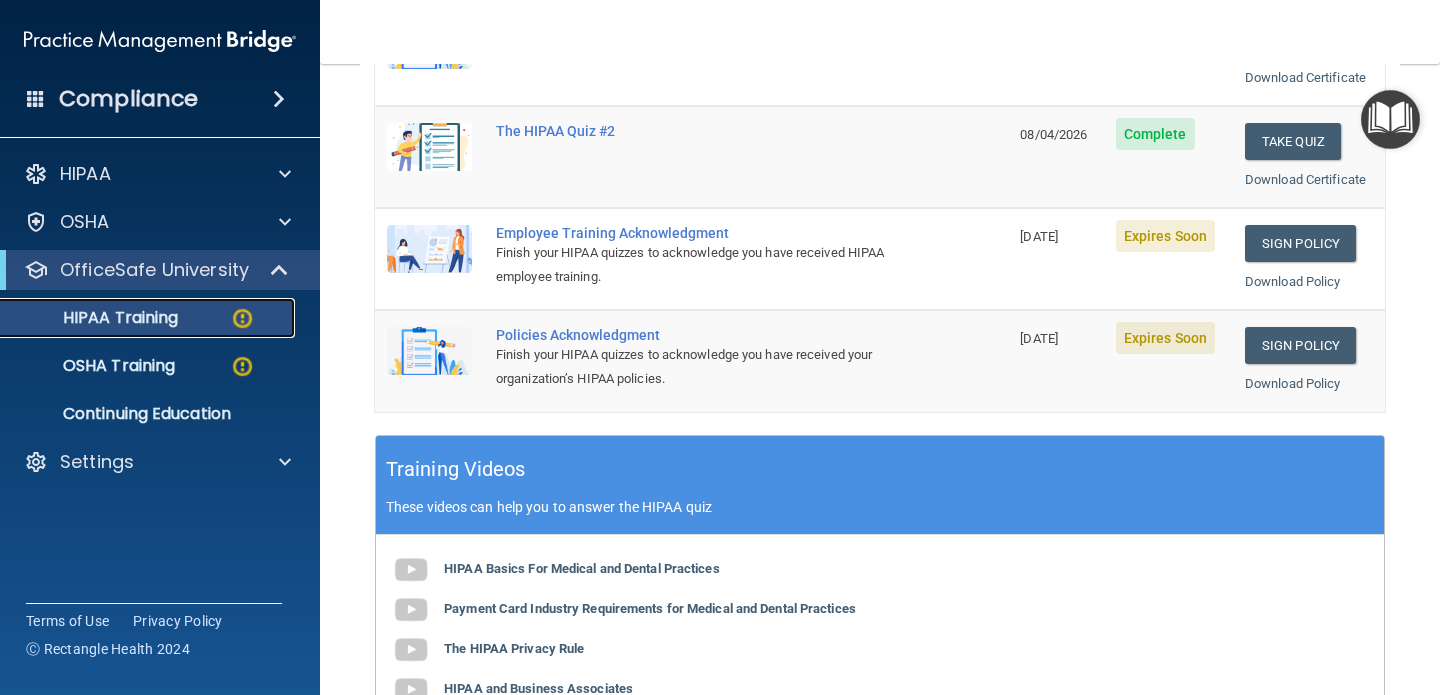 scroll, scrollTop: 421, scrollLeft: 0, axis: vertical 